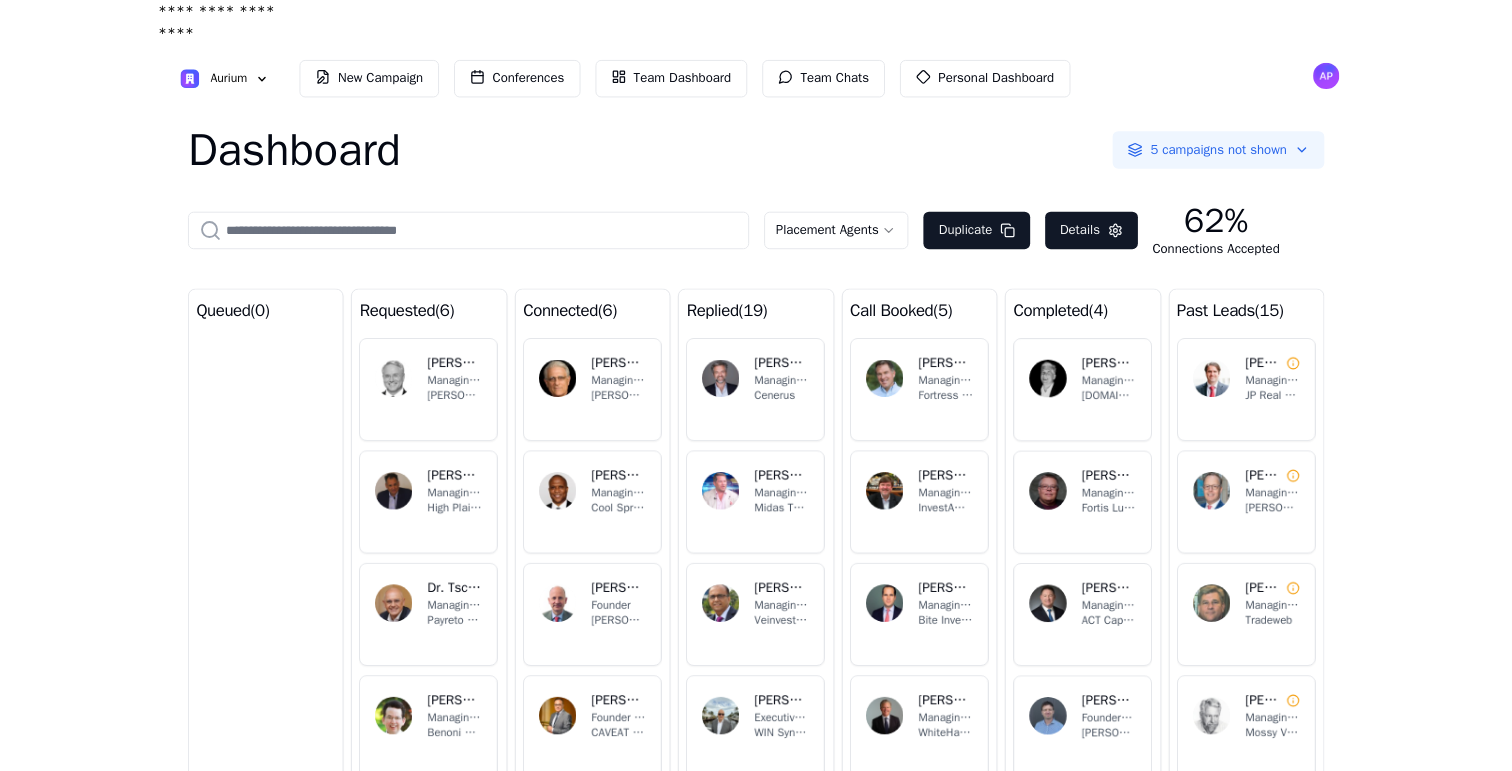 scroll, scrollTop: 0, scrollLeft: 0, axis: both 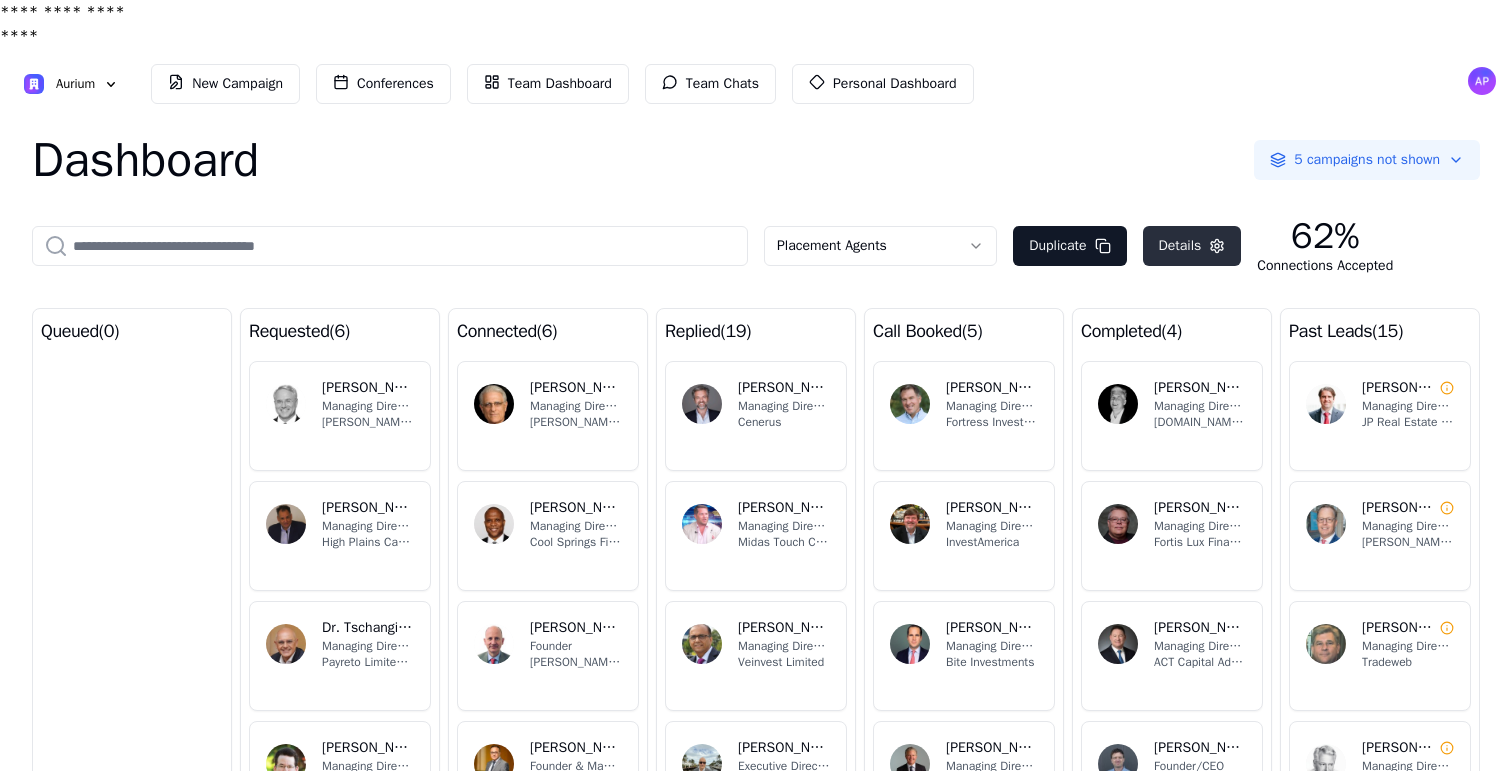 click on "Details" at bounding box center [1192, 246] 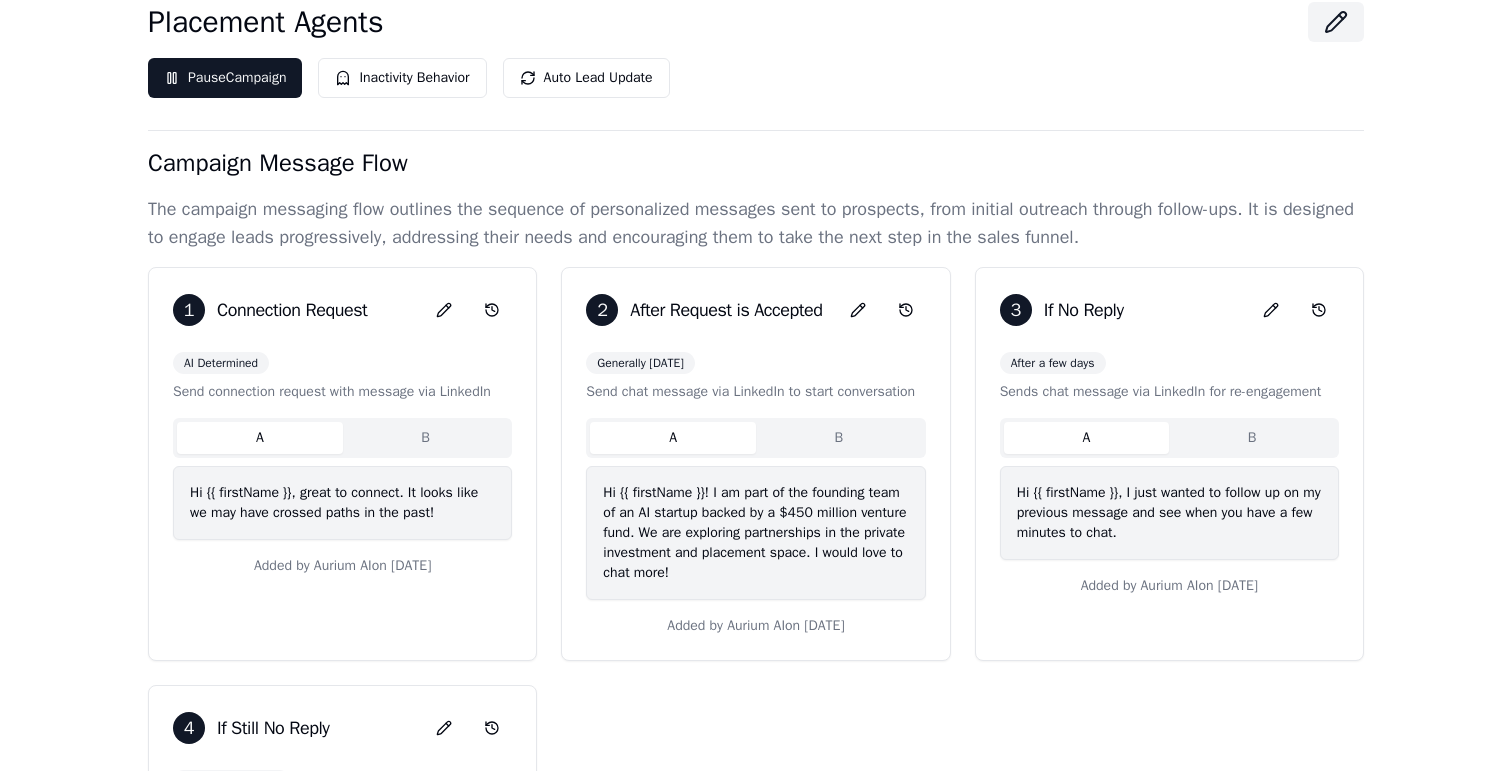 scroll, scrollTop: 286, scrollLeft: 0, axis: vertical 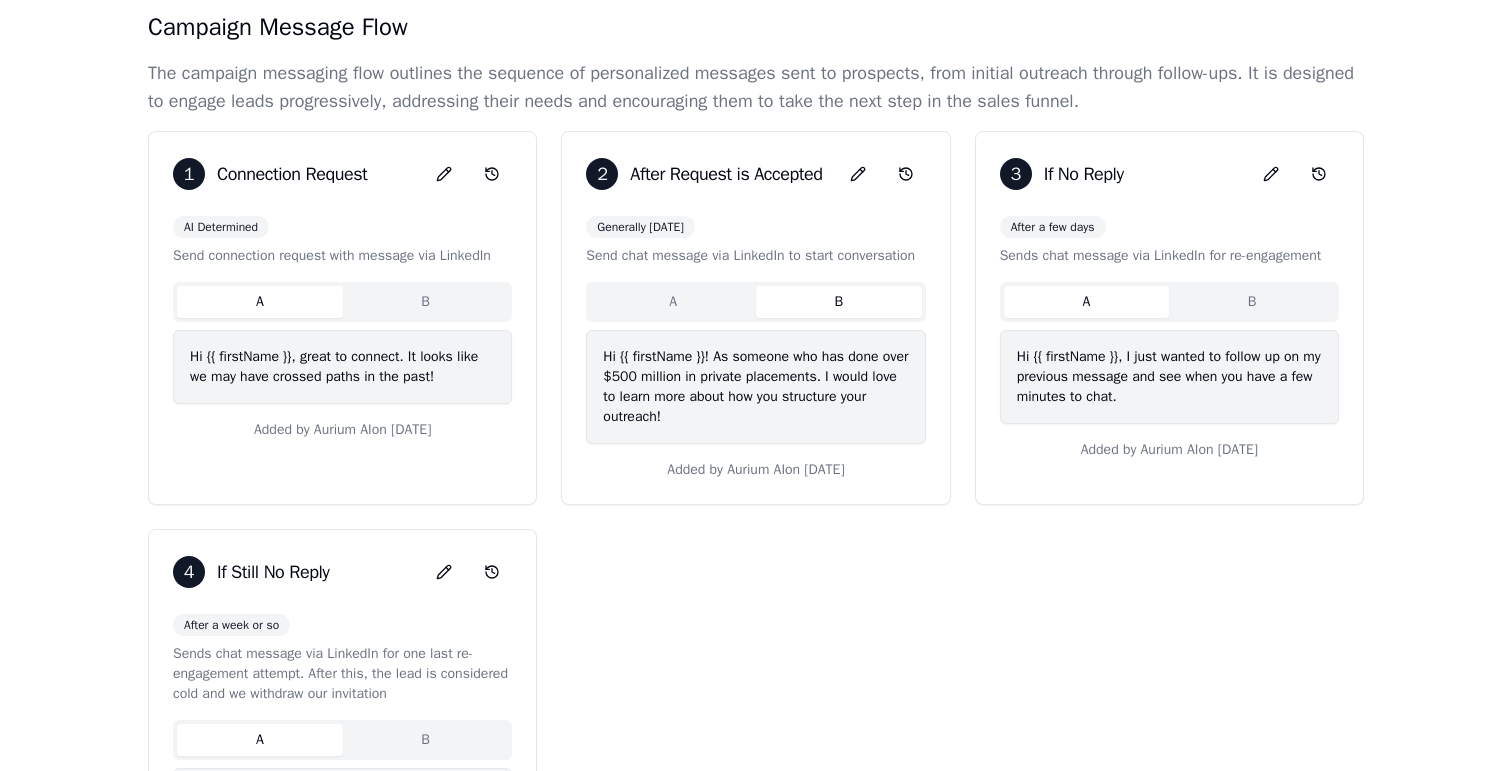 click on "B" at bounding box center [839, 302] 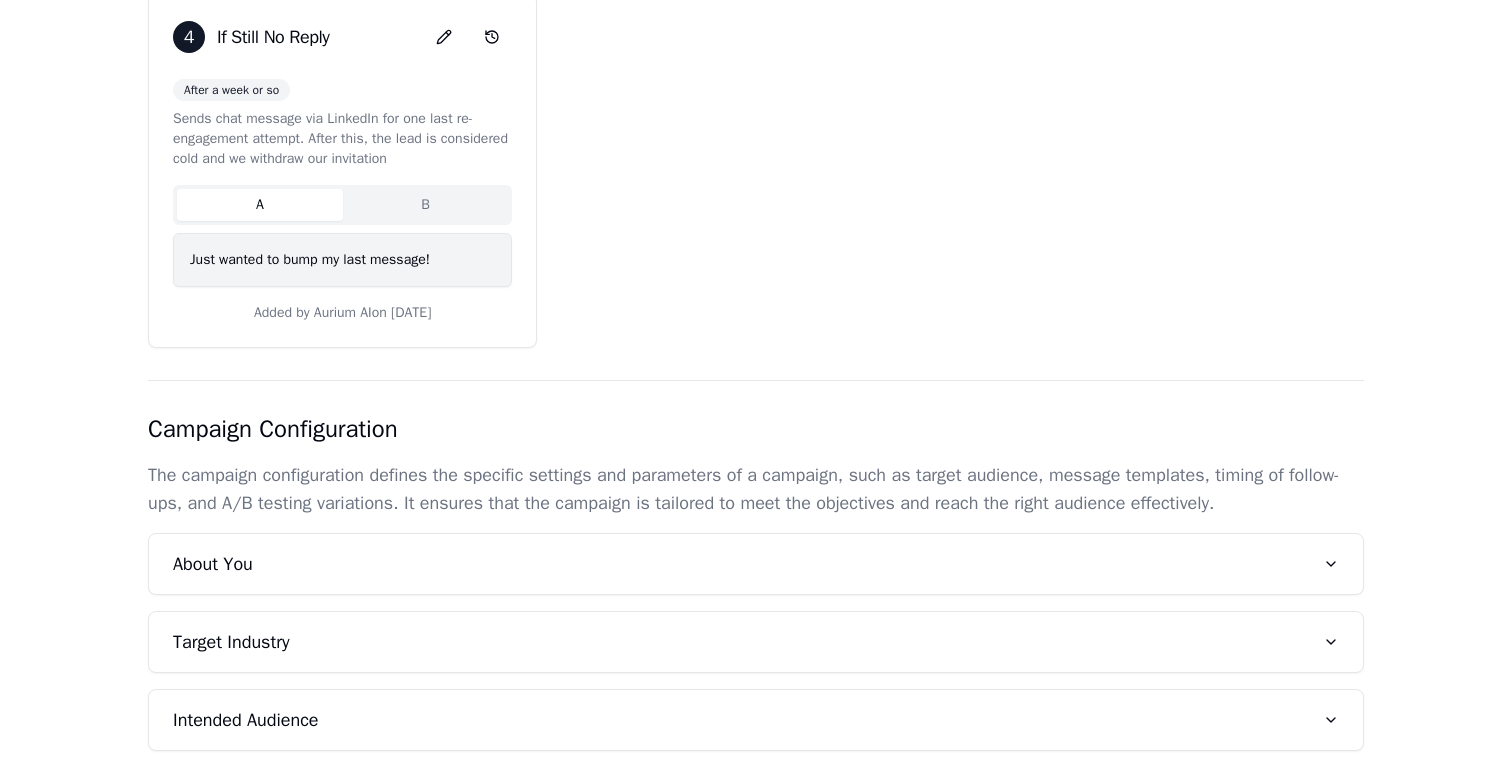 scroll, scrollTop: 825, scrollLeft: 0, axis: vertical 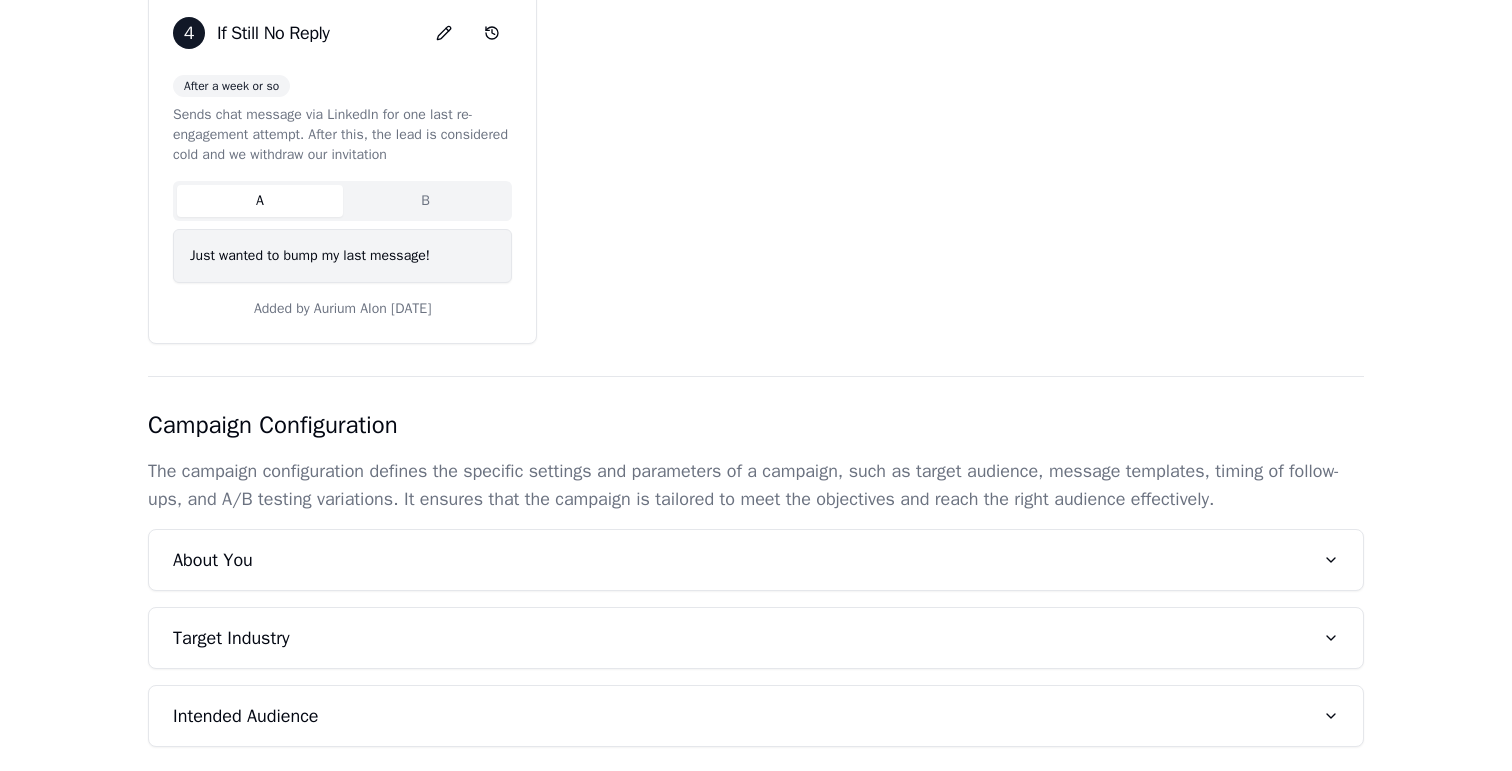 click on "About You" at bounding box center (756, 560) 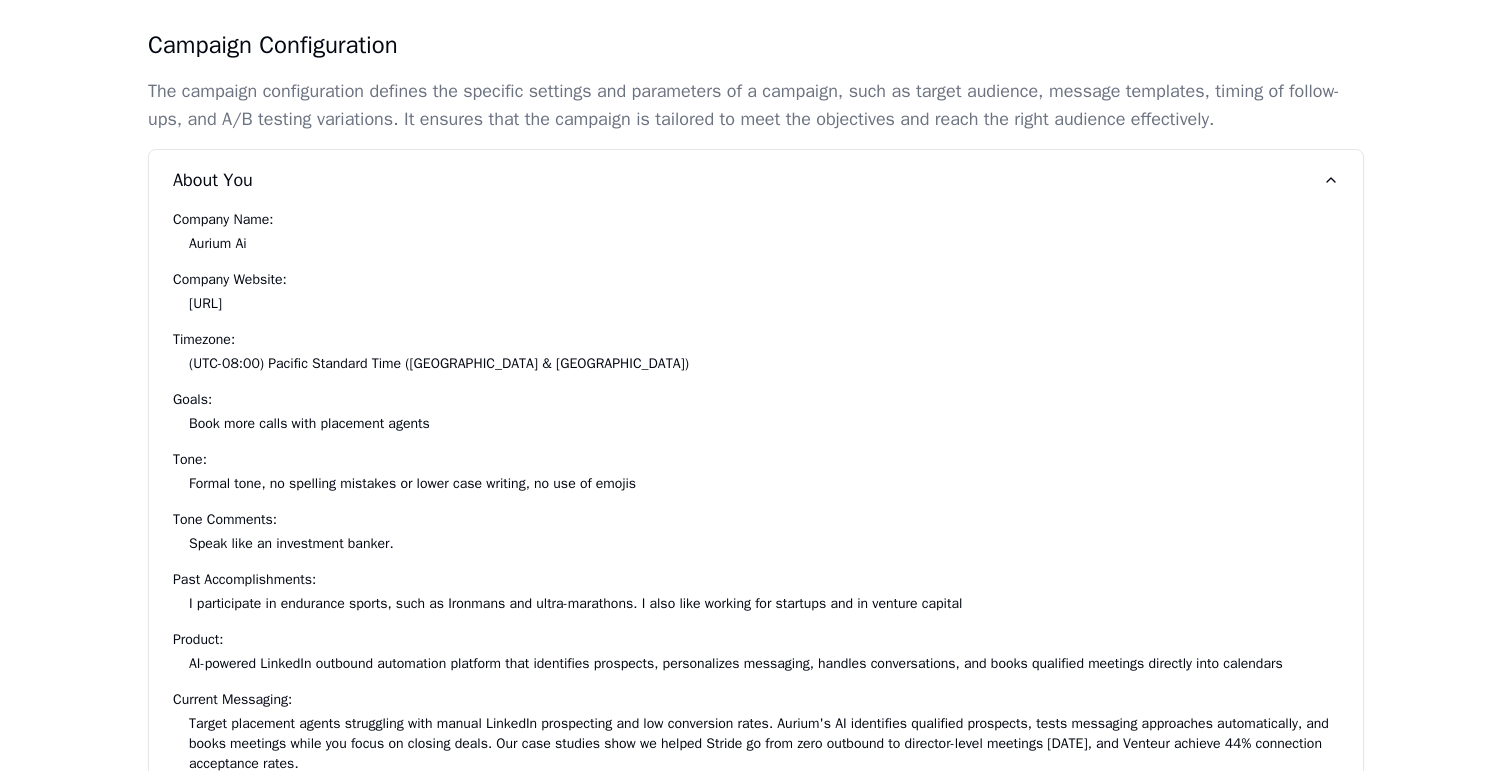 scroll, scrollTop: 1259, scrollLeft: 0, axis: vertical 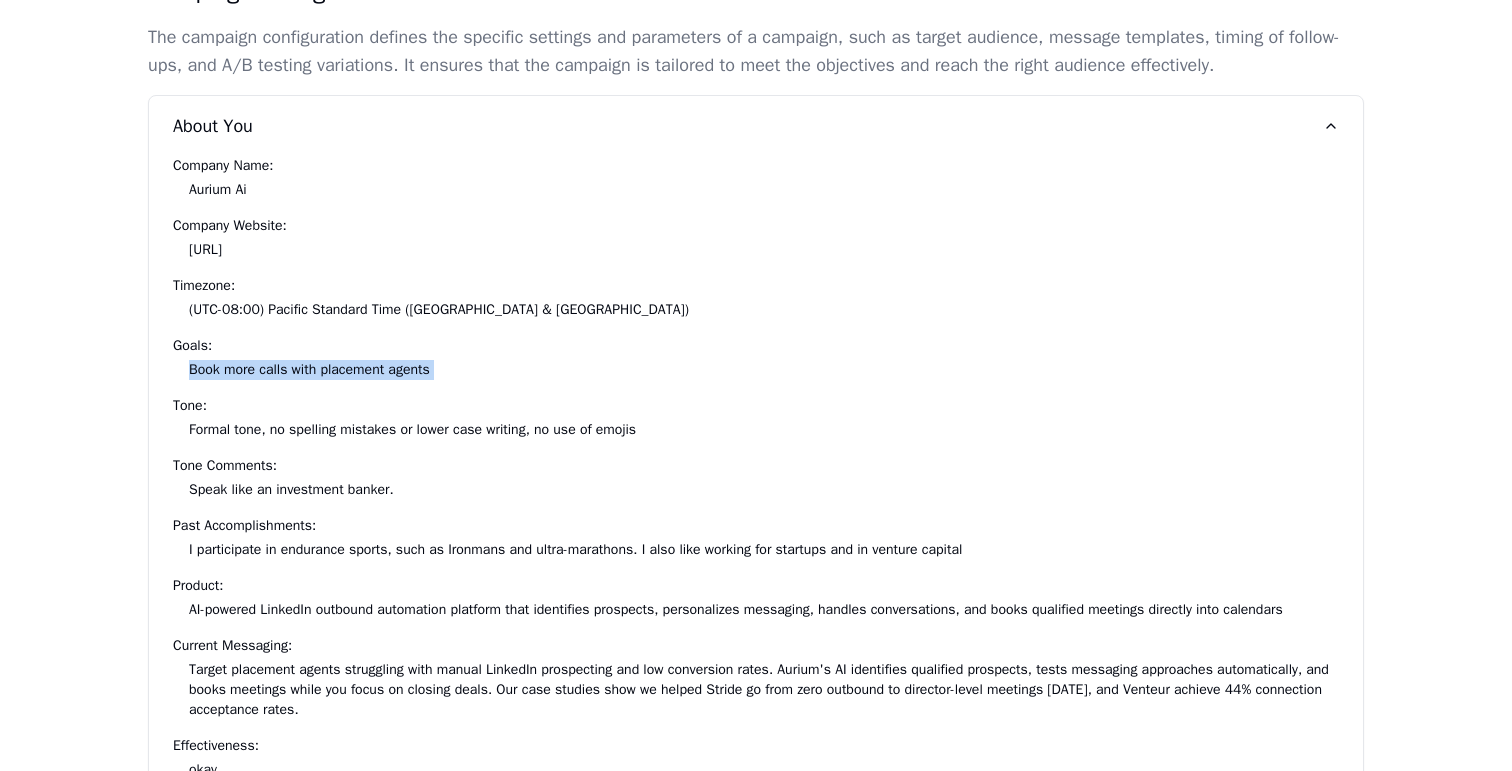 drag, startPoint x: 181, startPoint y: 362, endPoint x: 623, endPoint y: 380, distance: 442.36636 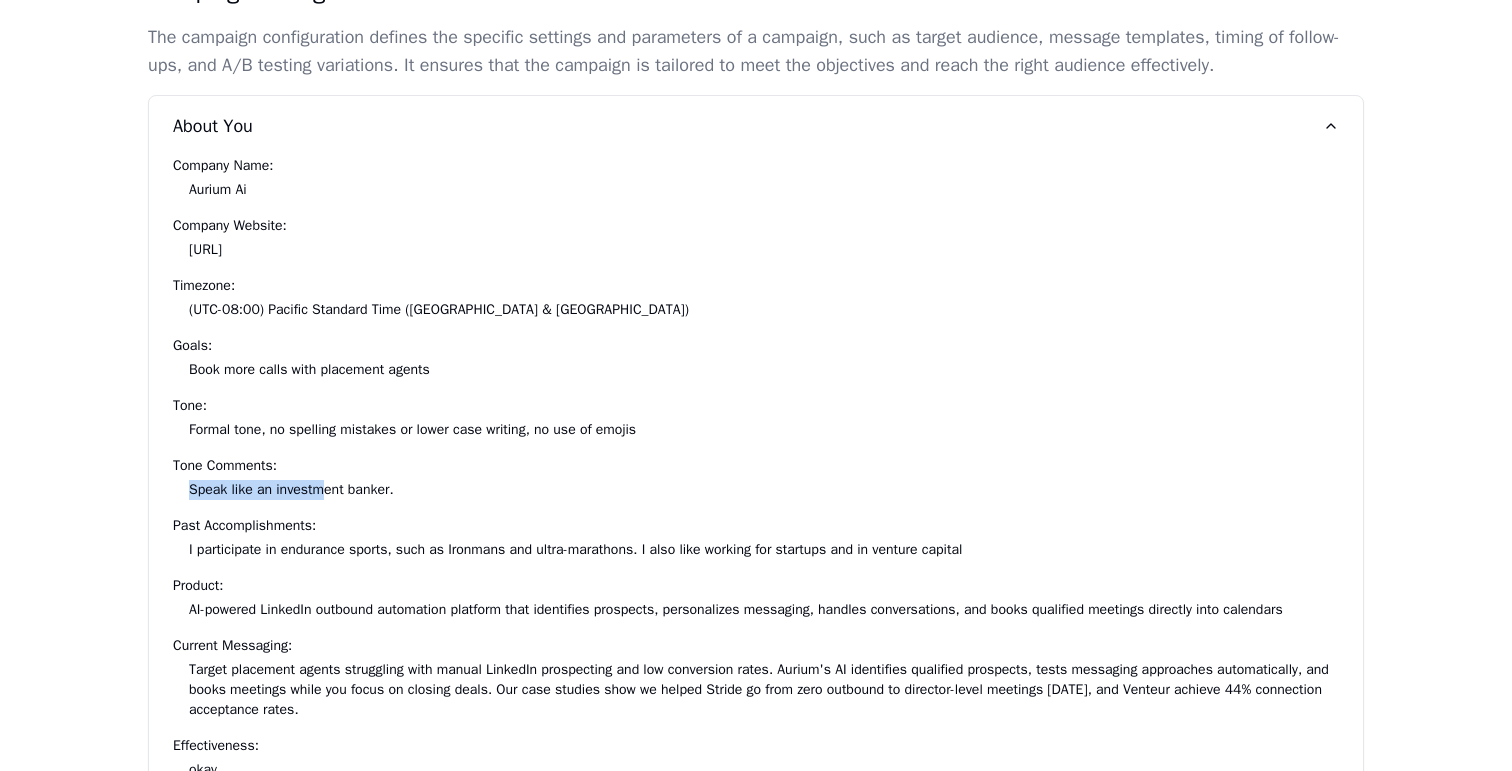 drag, startPoint x: 184, startPoint y: 485, endPoint x: 330, endPoint y: 485, distance: 146 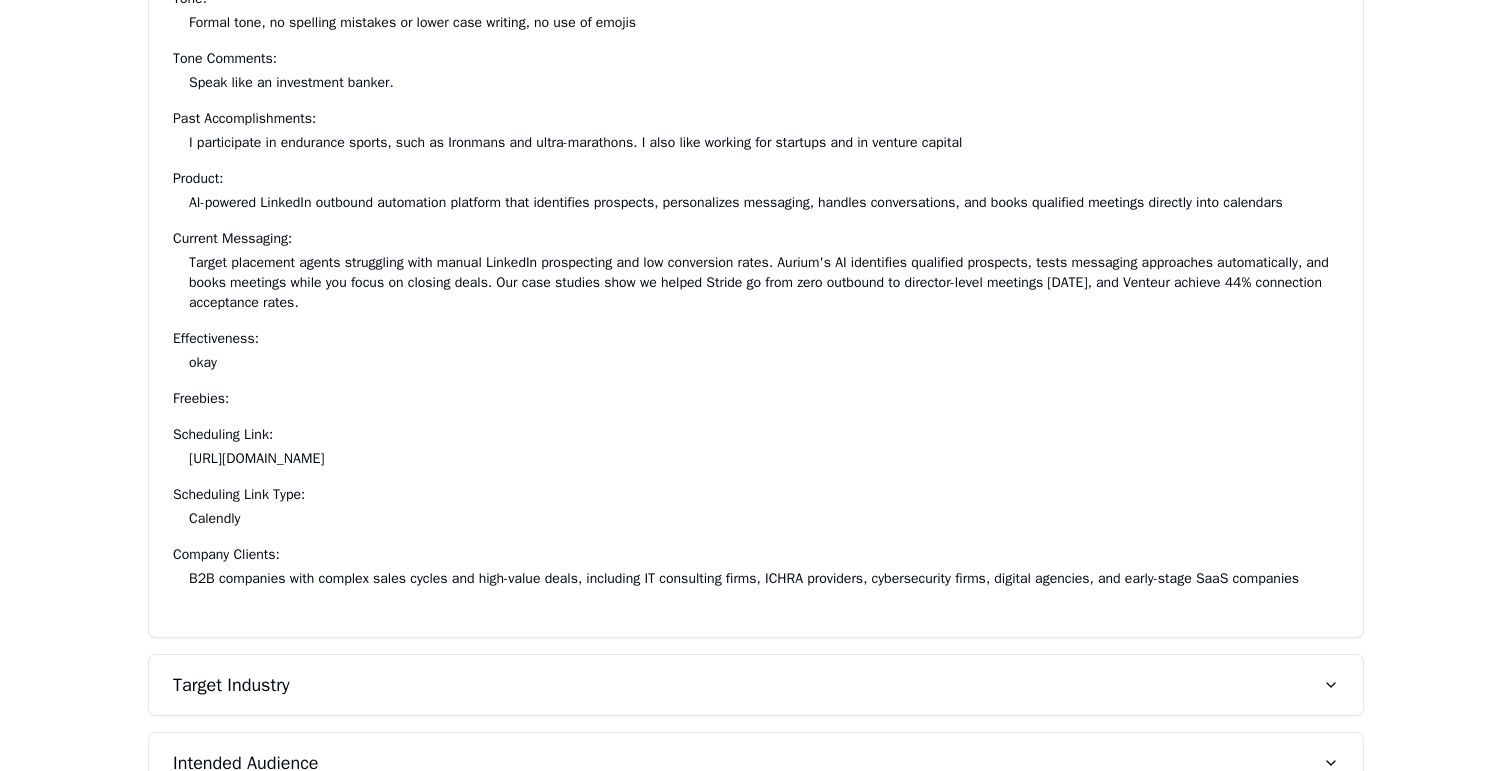 scroll, scrollTop: 1660, scrollLeft: 0, axis: vertical 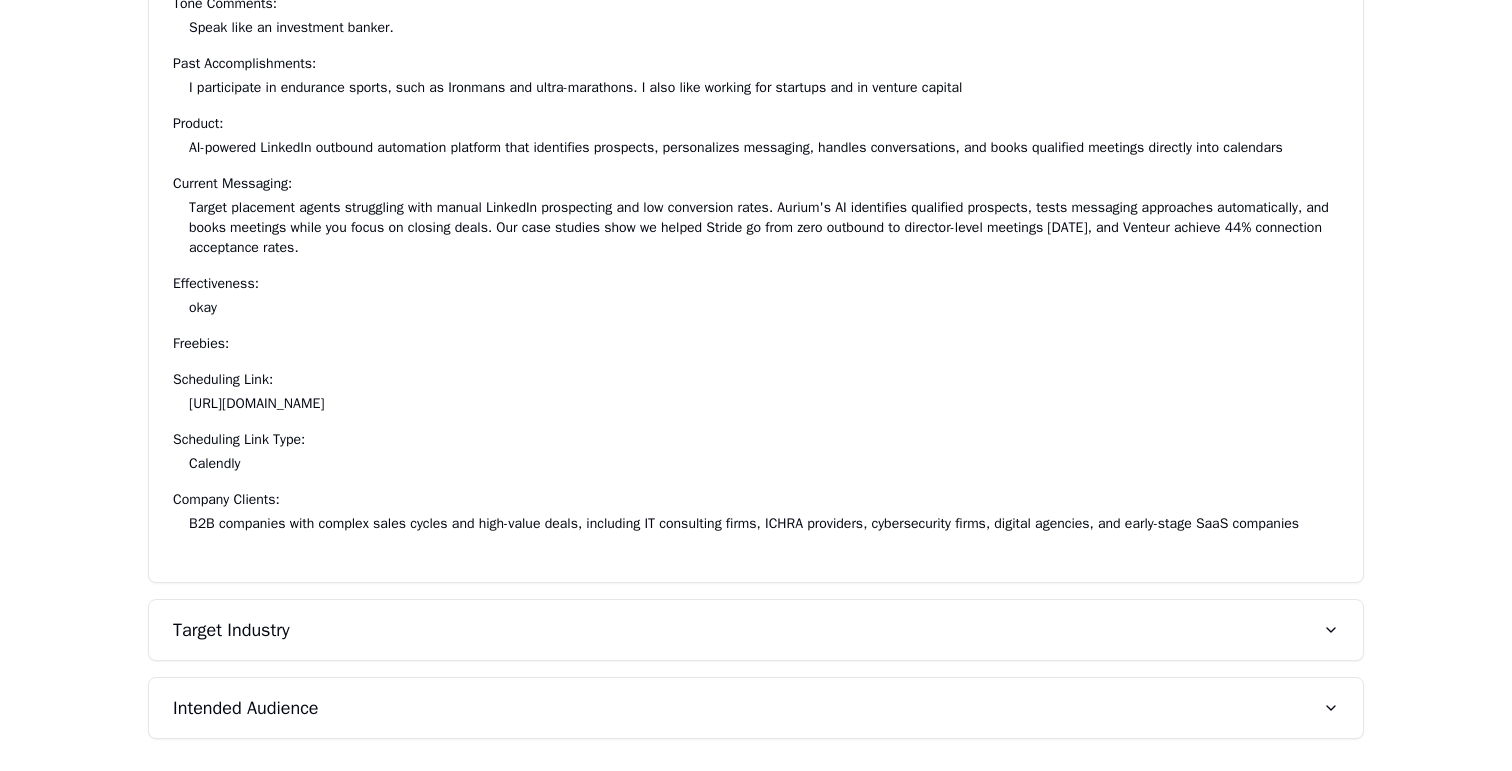 click on "Target Industry" at bounding box center [231, 630] 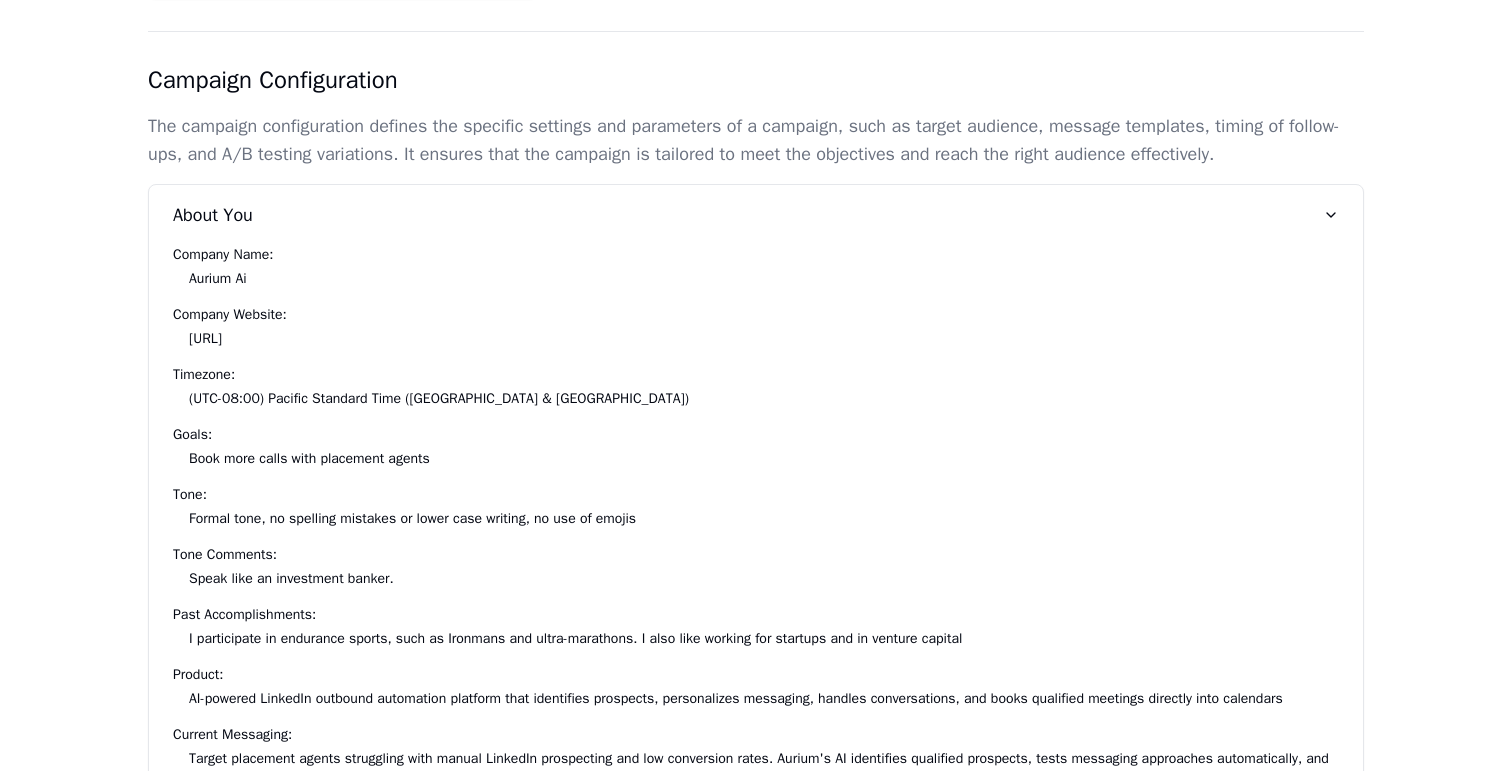 scroll, scrollTop: 1143, scrollLeft: 0, axis: vertical 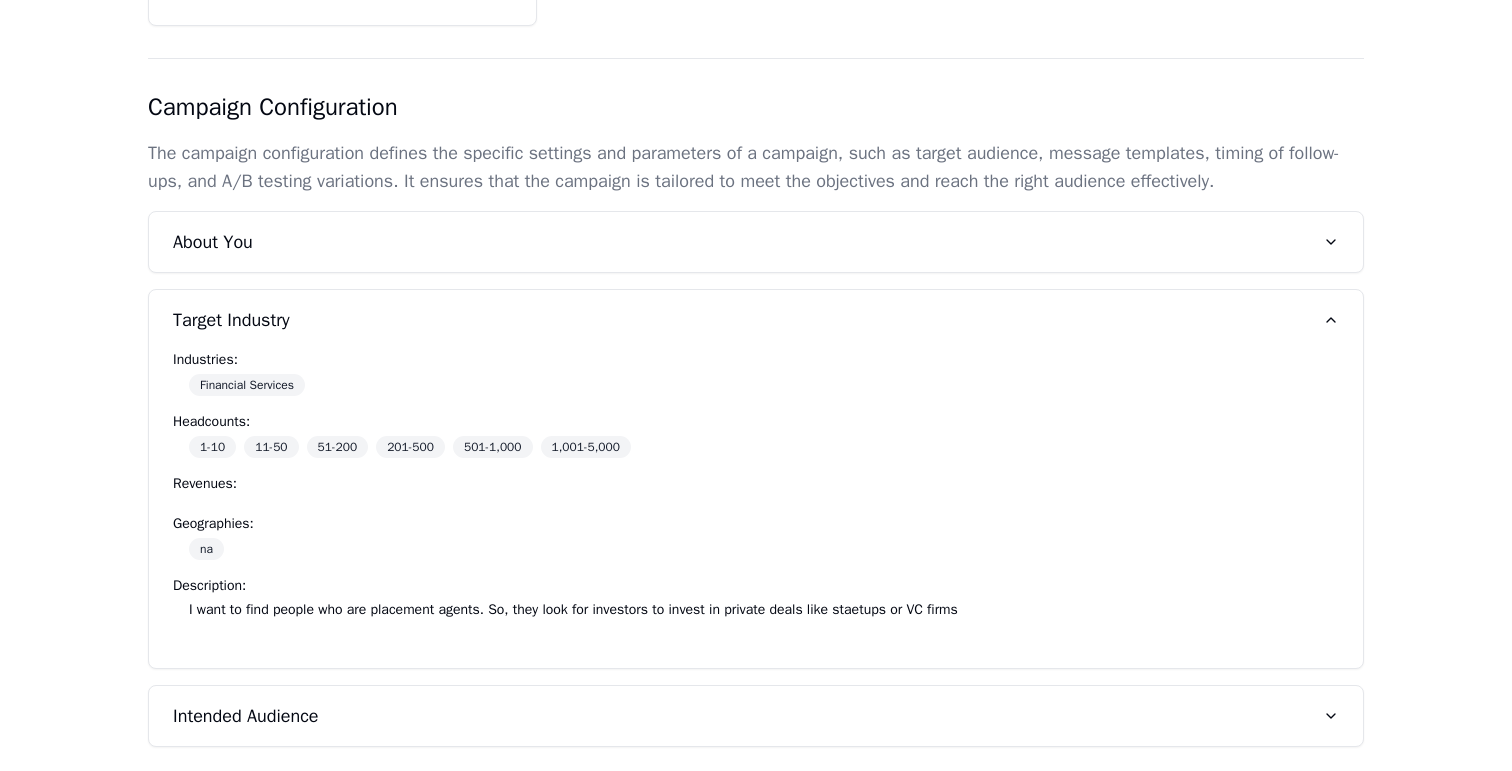 click on "I want to find people who are placement agents. So, they look for investors to invest in private deals like staetups or VC firms" at bounding box center [573, 609] 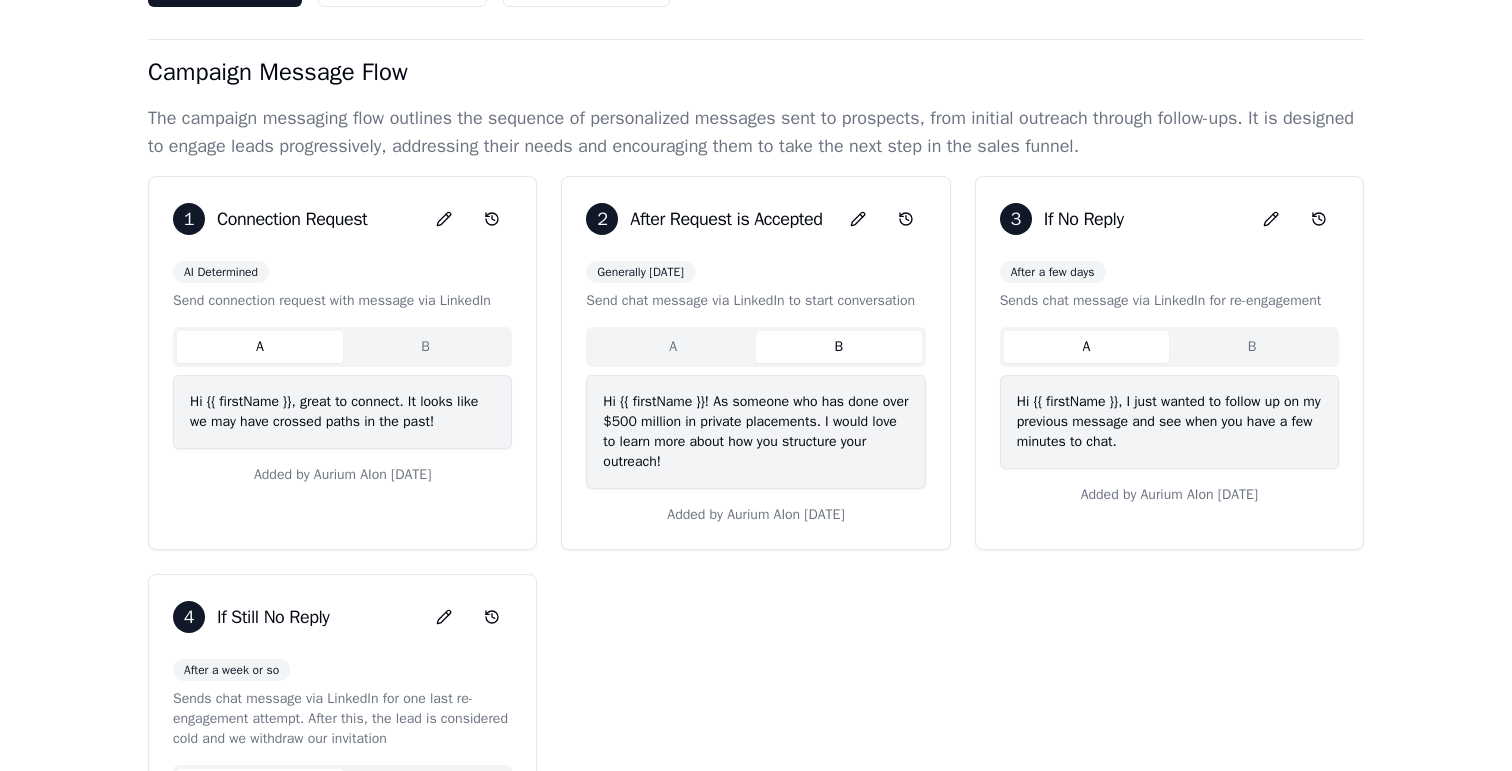 scroll, scrollTop: 0, scrollLeft: 0, axis: both 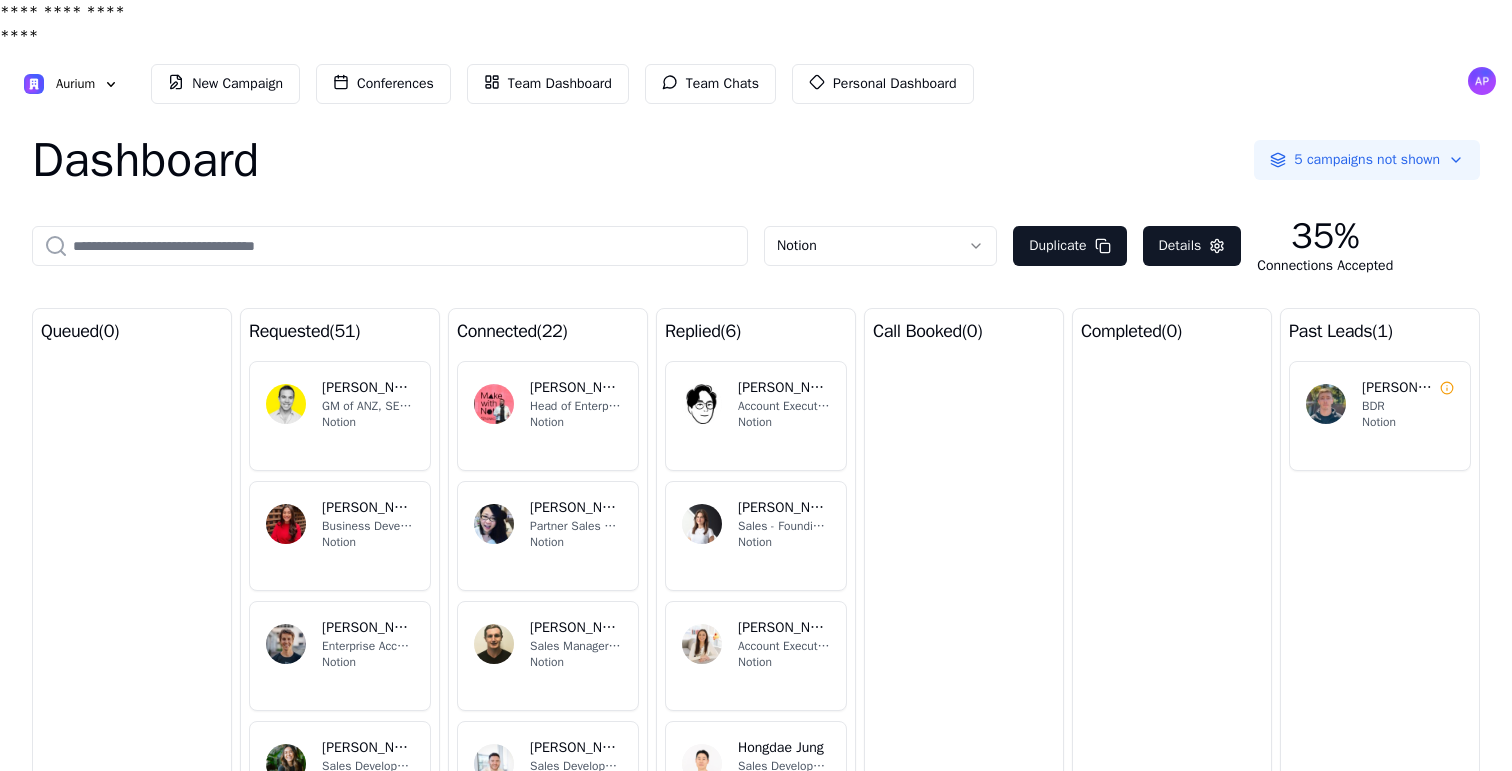 click on "**********" at bounding box center [756, 409] 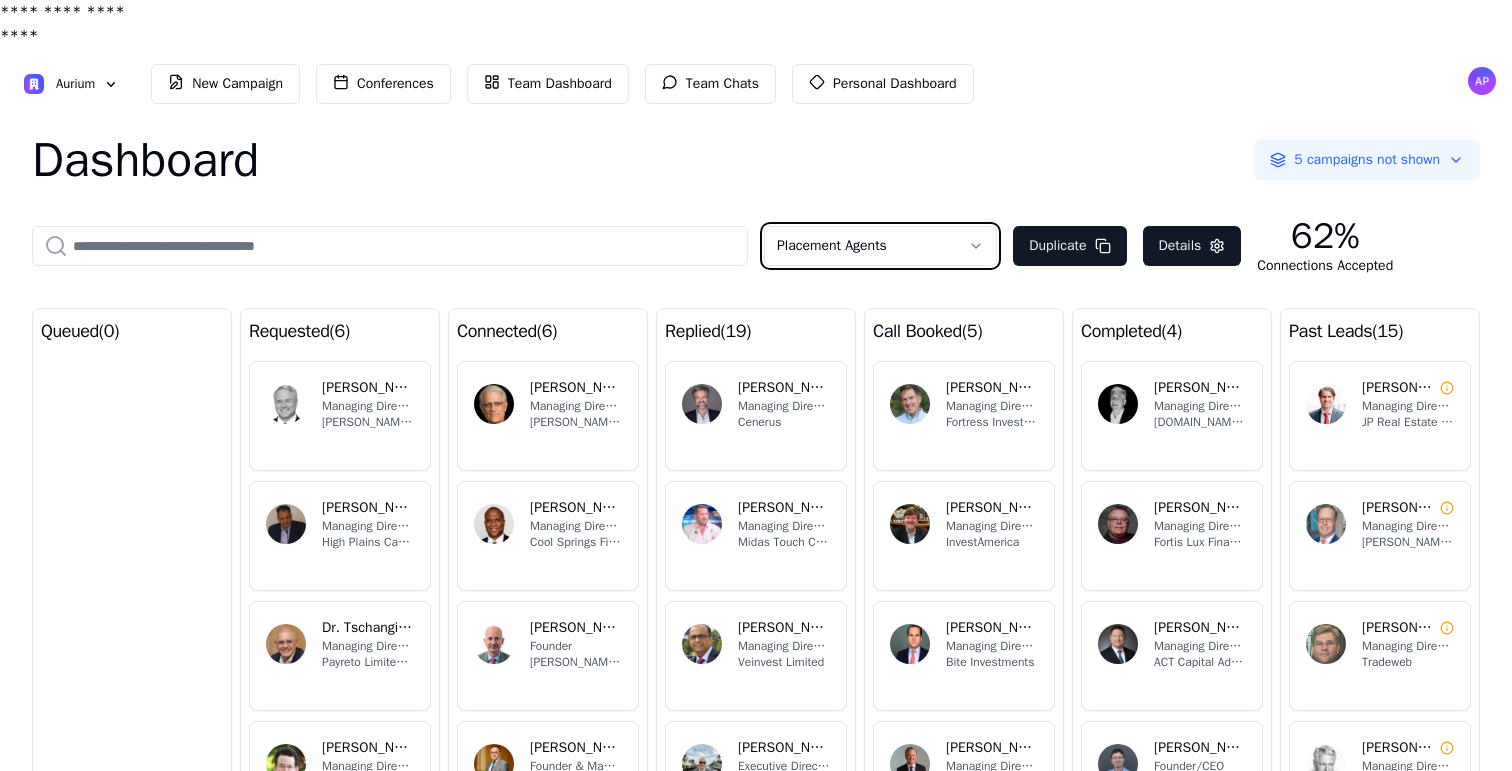 scroll, scrollTop: 167, scrollLeft: 0, axis: vertical 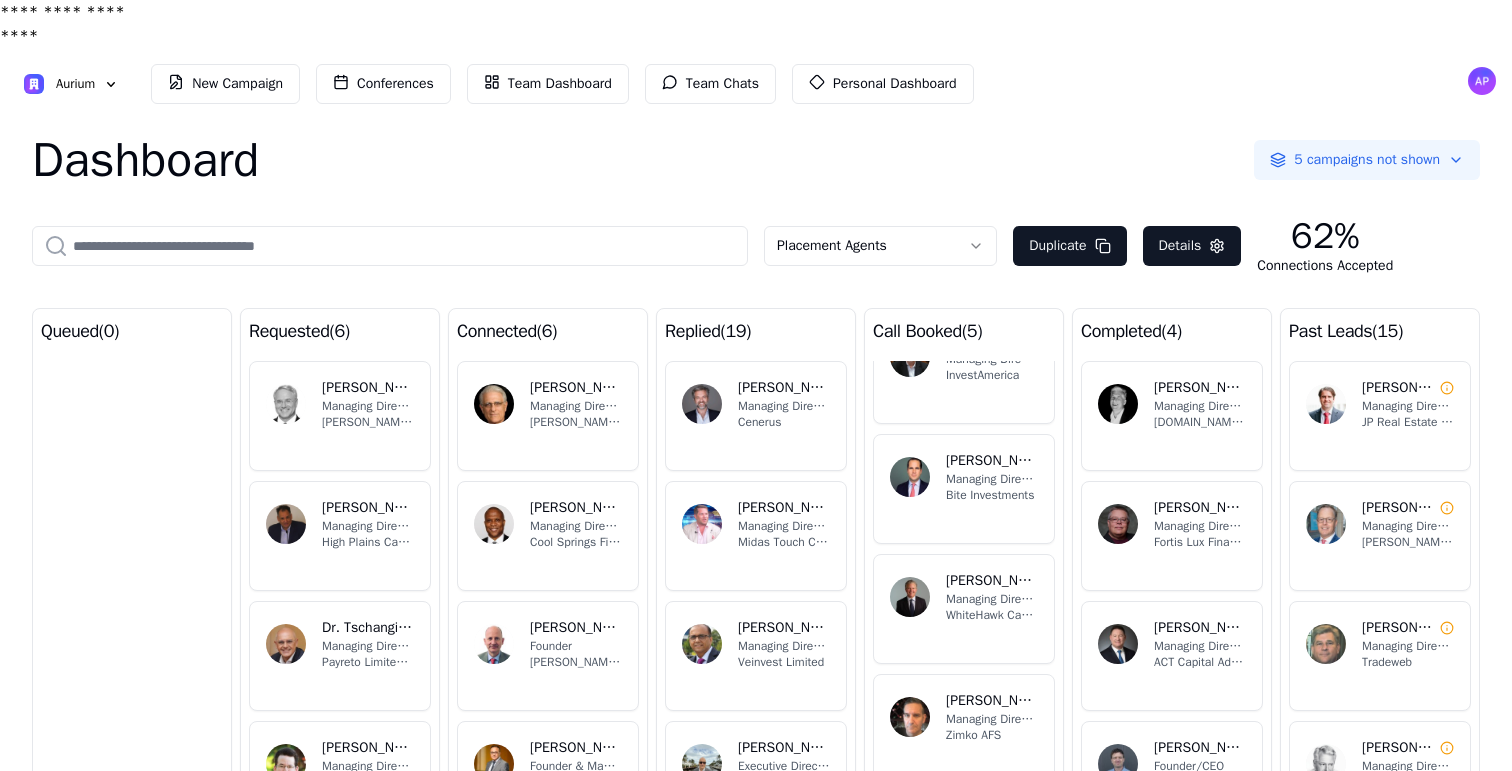 click on "BK [PERSON_NAME] Managing Director WhiteHawk Capital Partners" at bounding box center (964, 609) 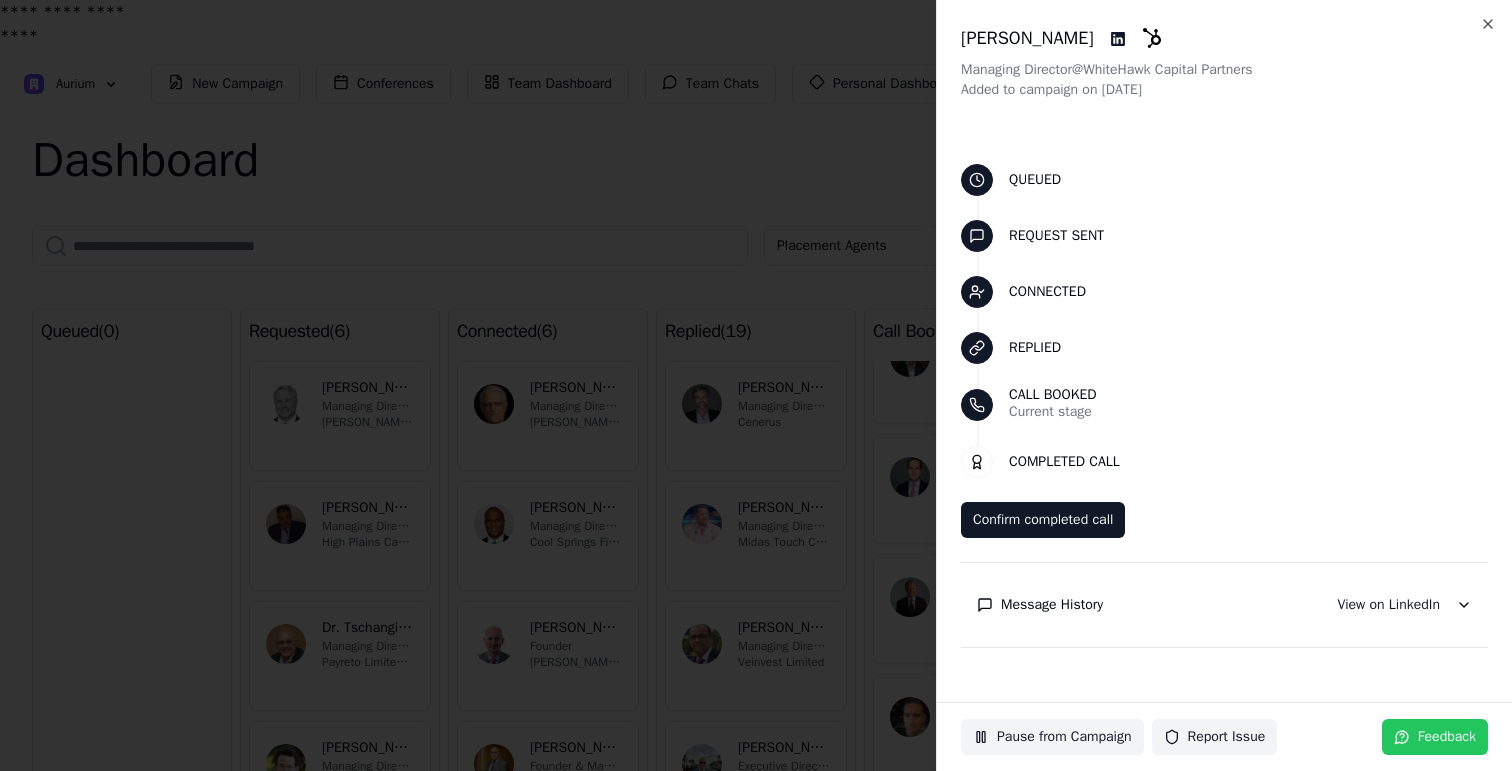 click on "Message History" at bounding box center [1052, 605] 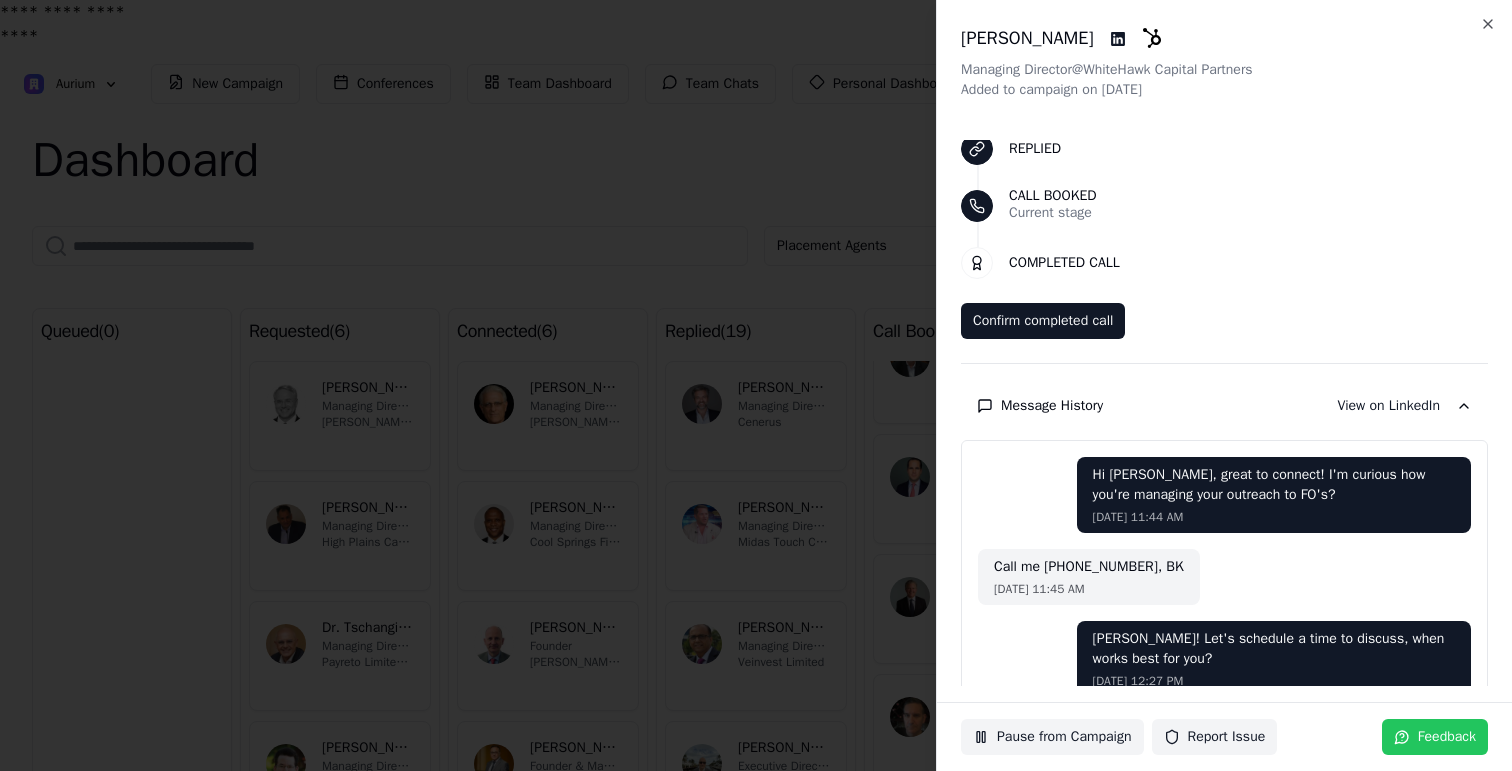 scroll, scrollTop: 294, scrollLeft: 0, axis: vertical 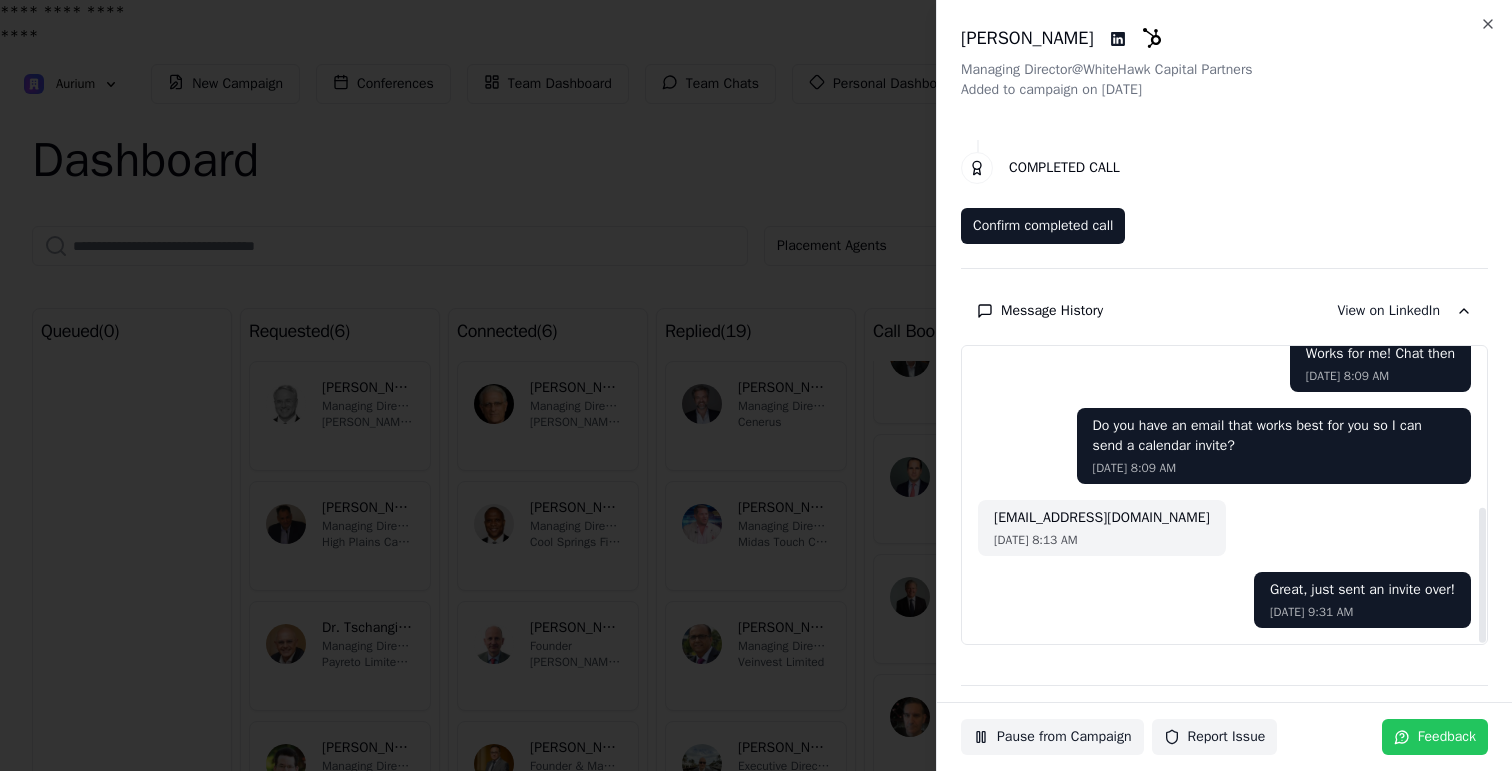 click on "[EMAIL_ADDRESS][DOMAIN_NAME]" at bounding box center (1102, 518) 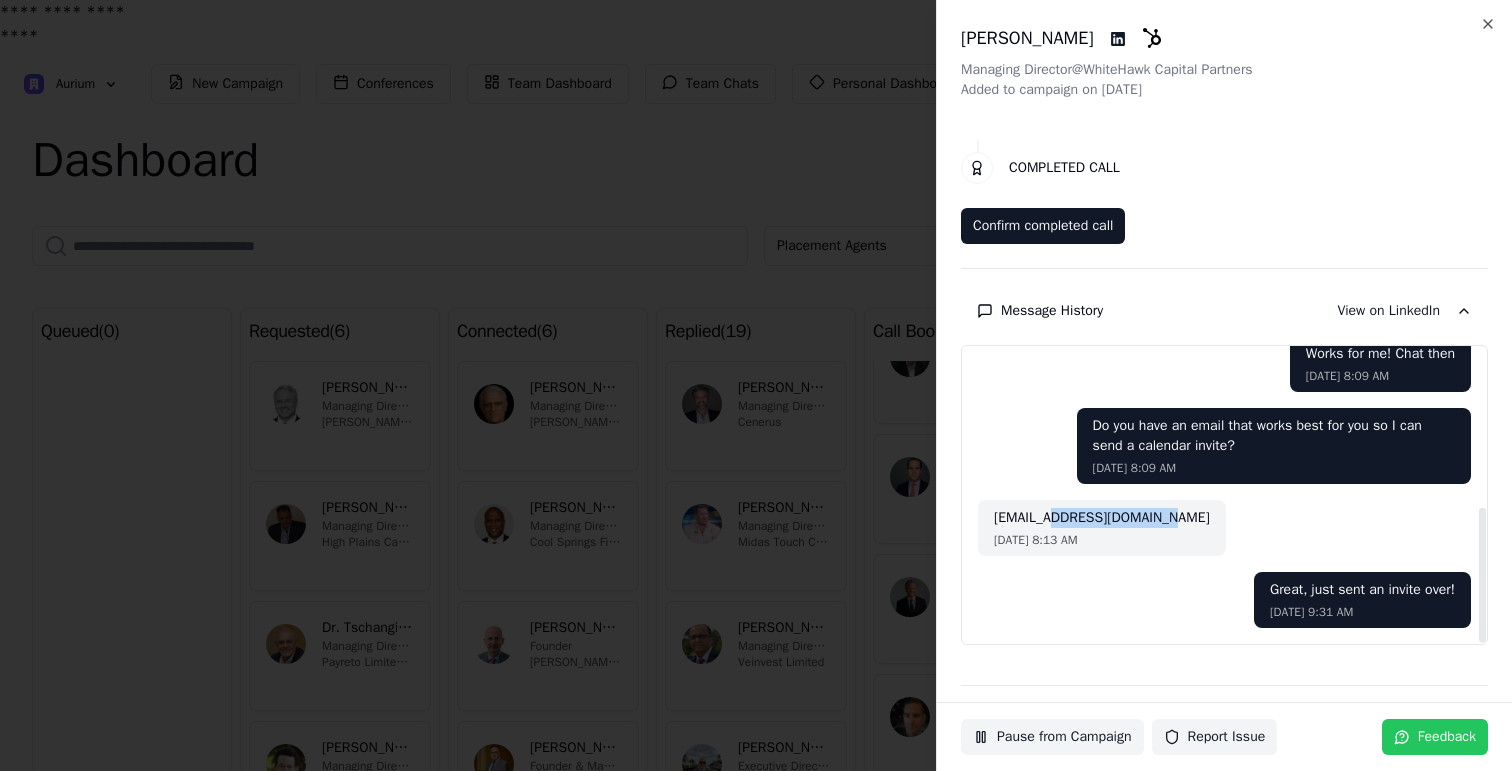 click on "[EMAIL_ADDRESS][DOMAIN_NAME]" at bounding box center [1102, 518] 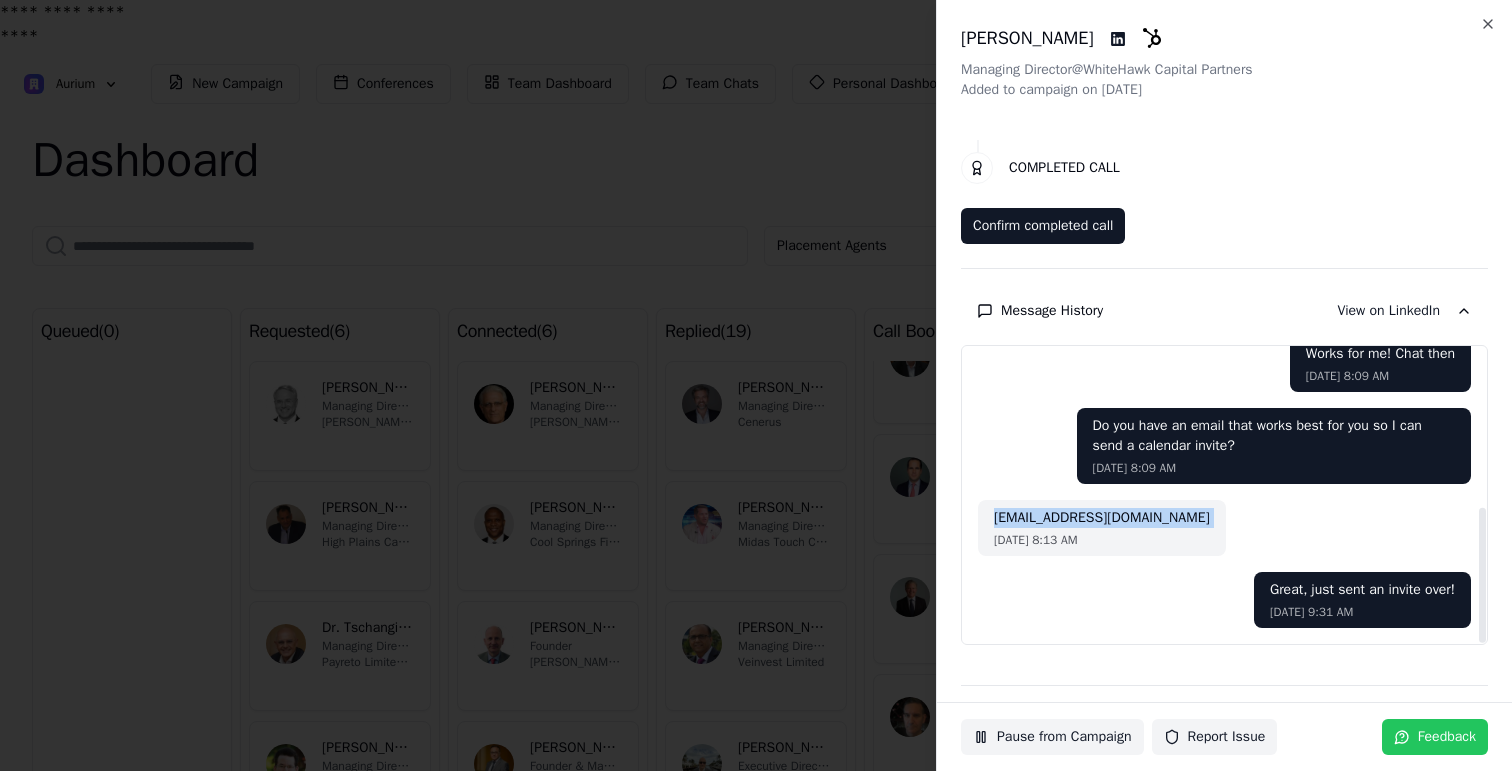 click on "[EMAIL_ADDRESS][DOMAIN_NAME]" at bounding box center [1102, 518] 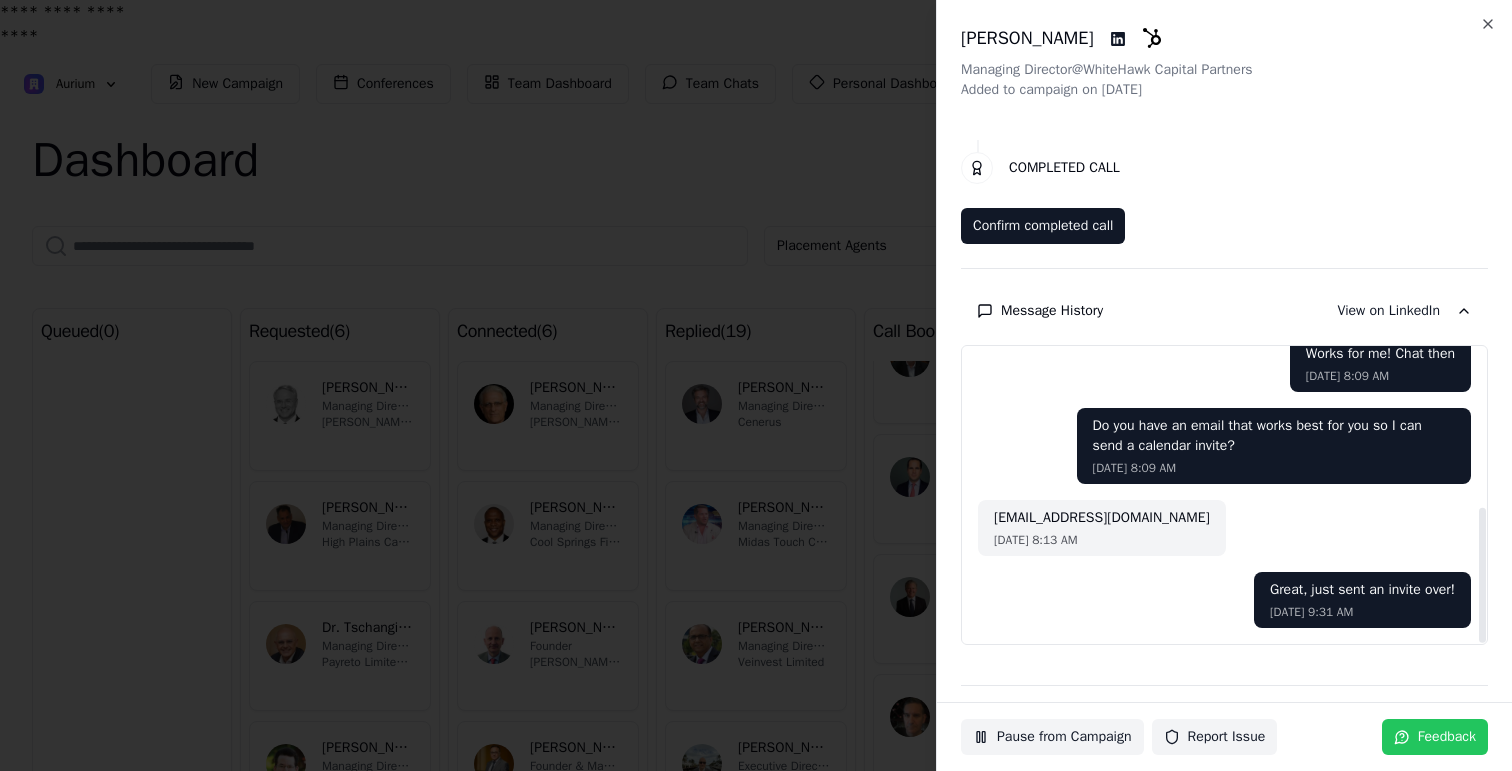 click on "Great, just sent an invite over! [DATE] 9:31 AM" at bounding box center [1224, 600] 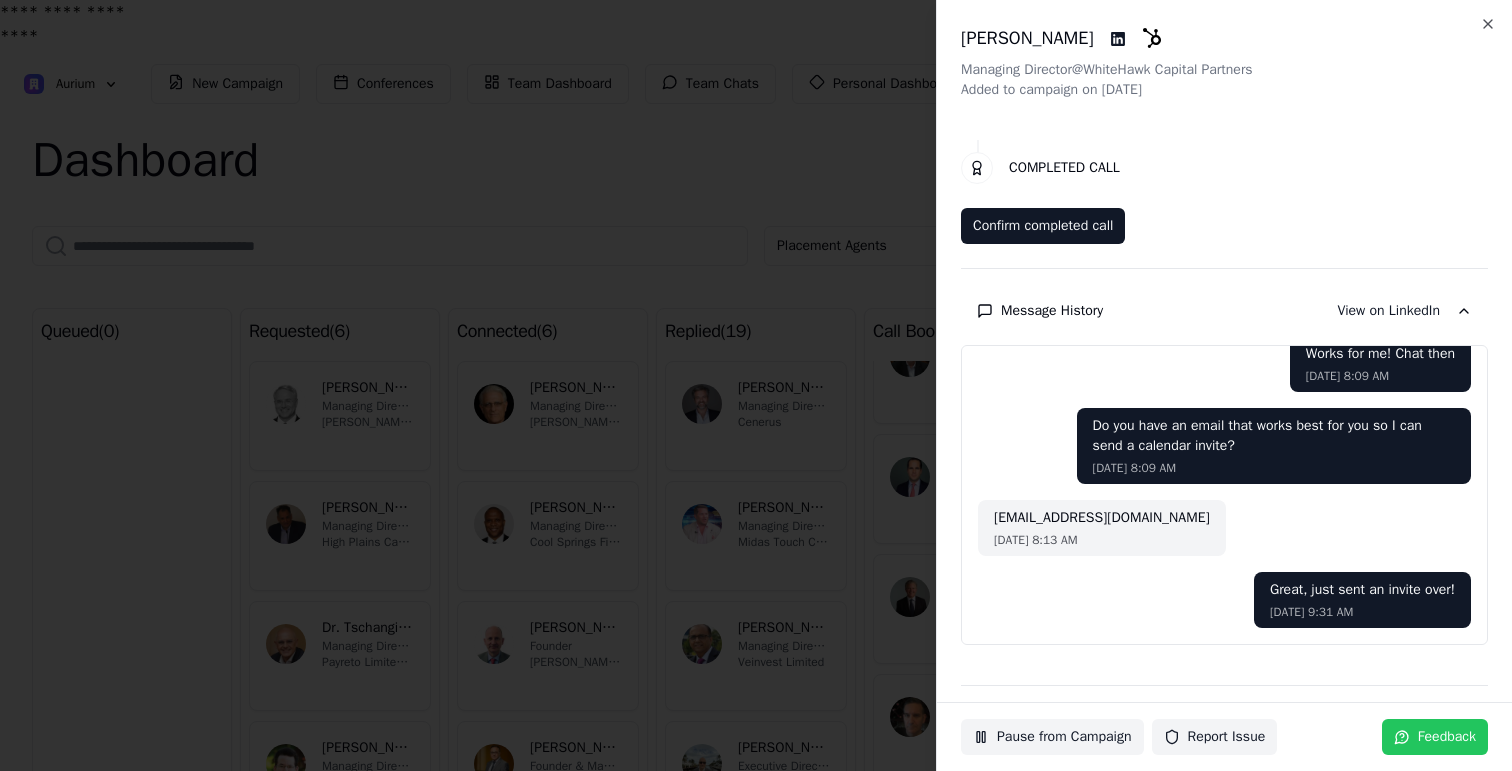 click at bounding box center [756, 385] 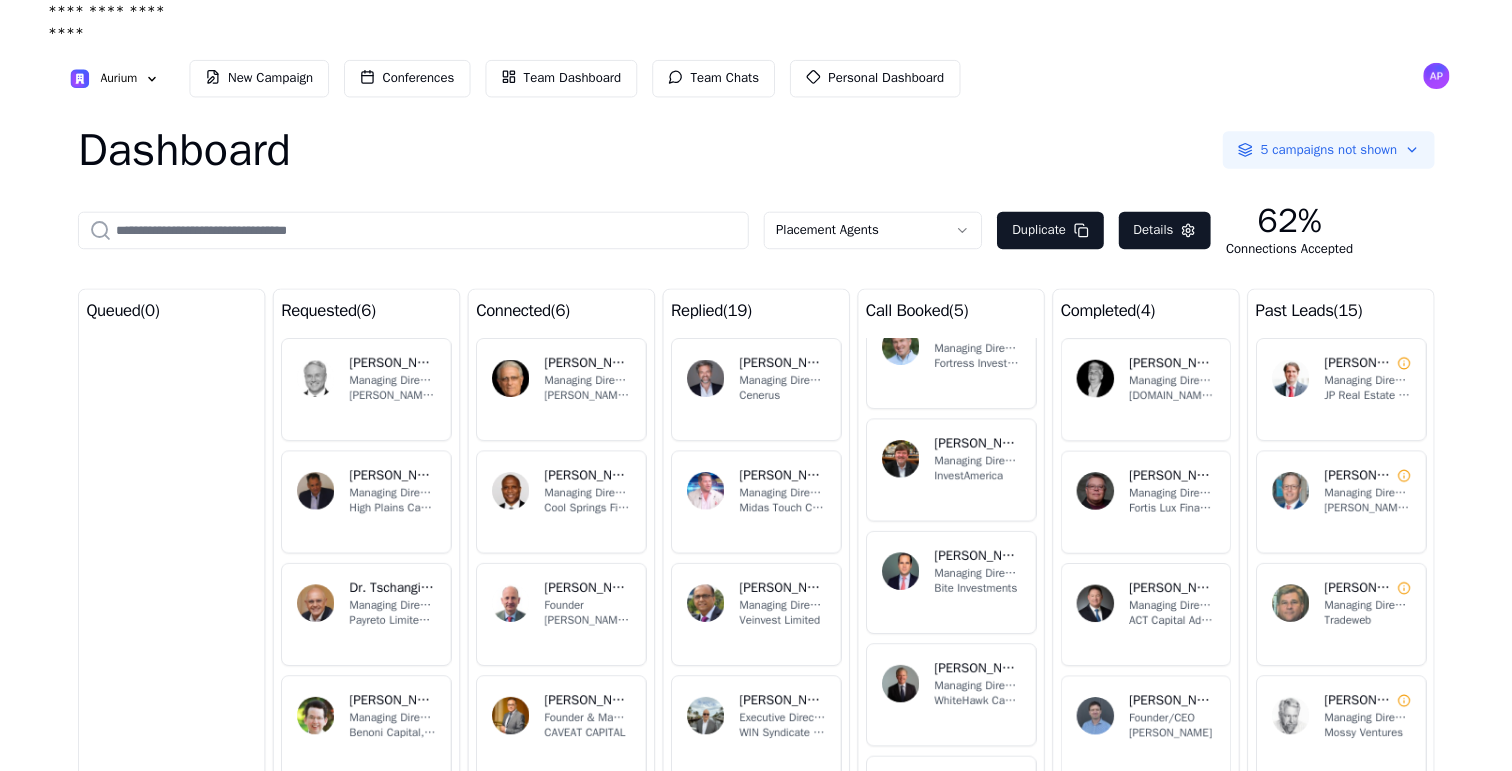 scroll, scrollTop: 0, scrollLeft: 0, axis: both 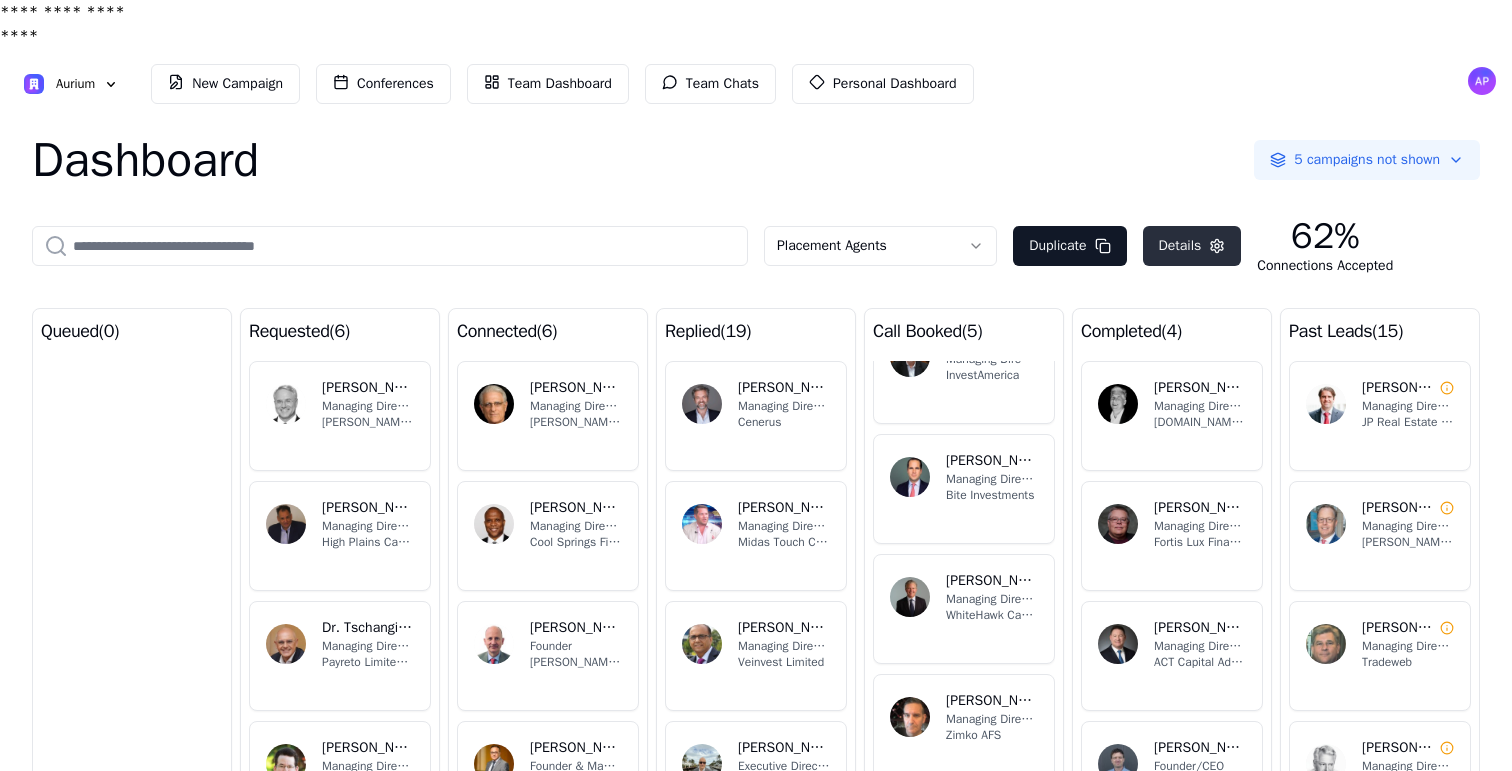click on "Details" at bounding box center (1192, 246) 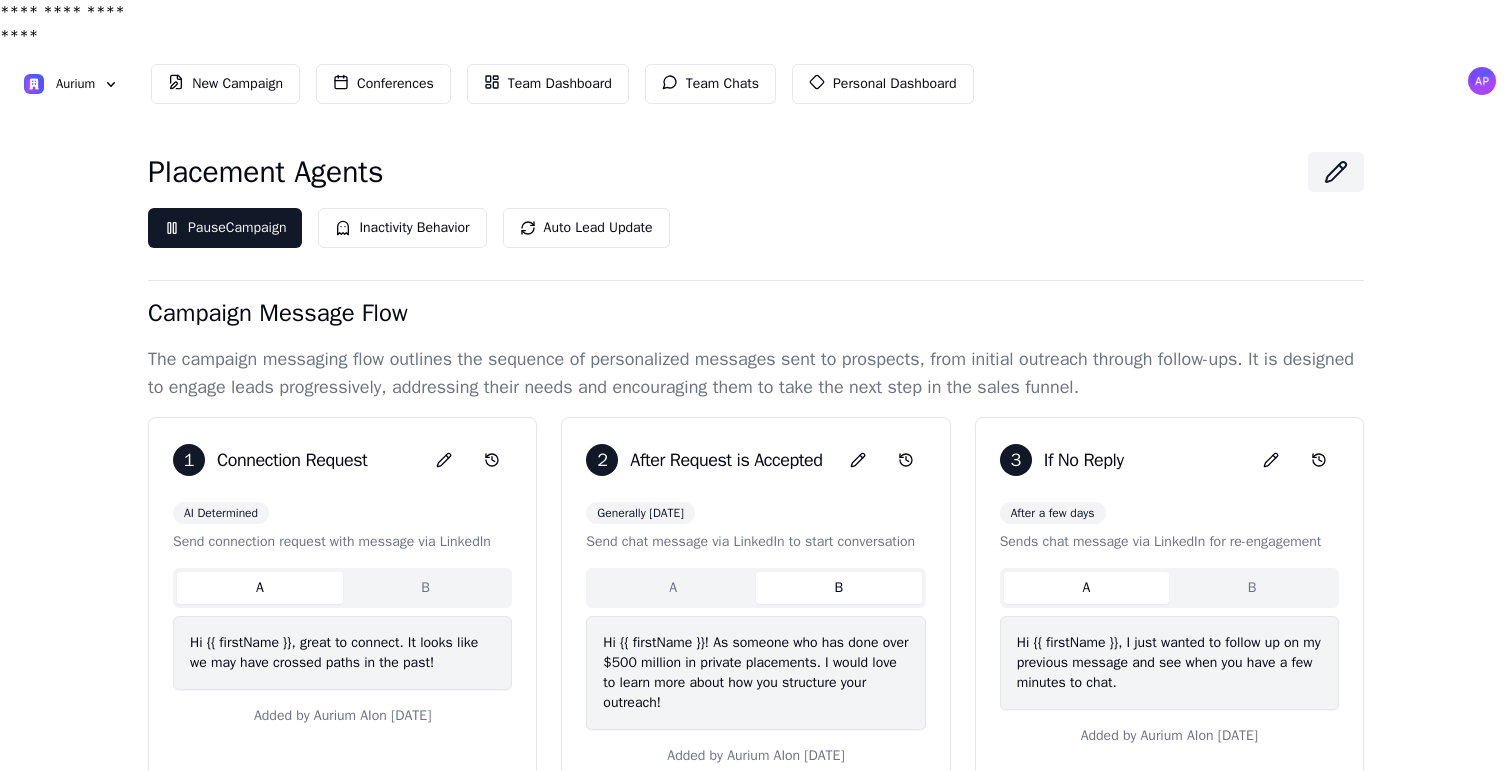 click on "B" at bounding box center [839, 588] 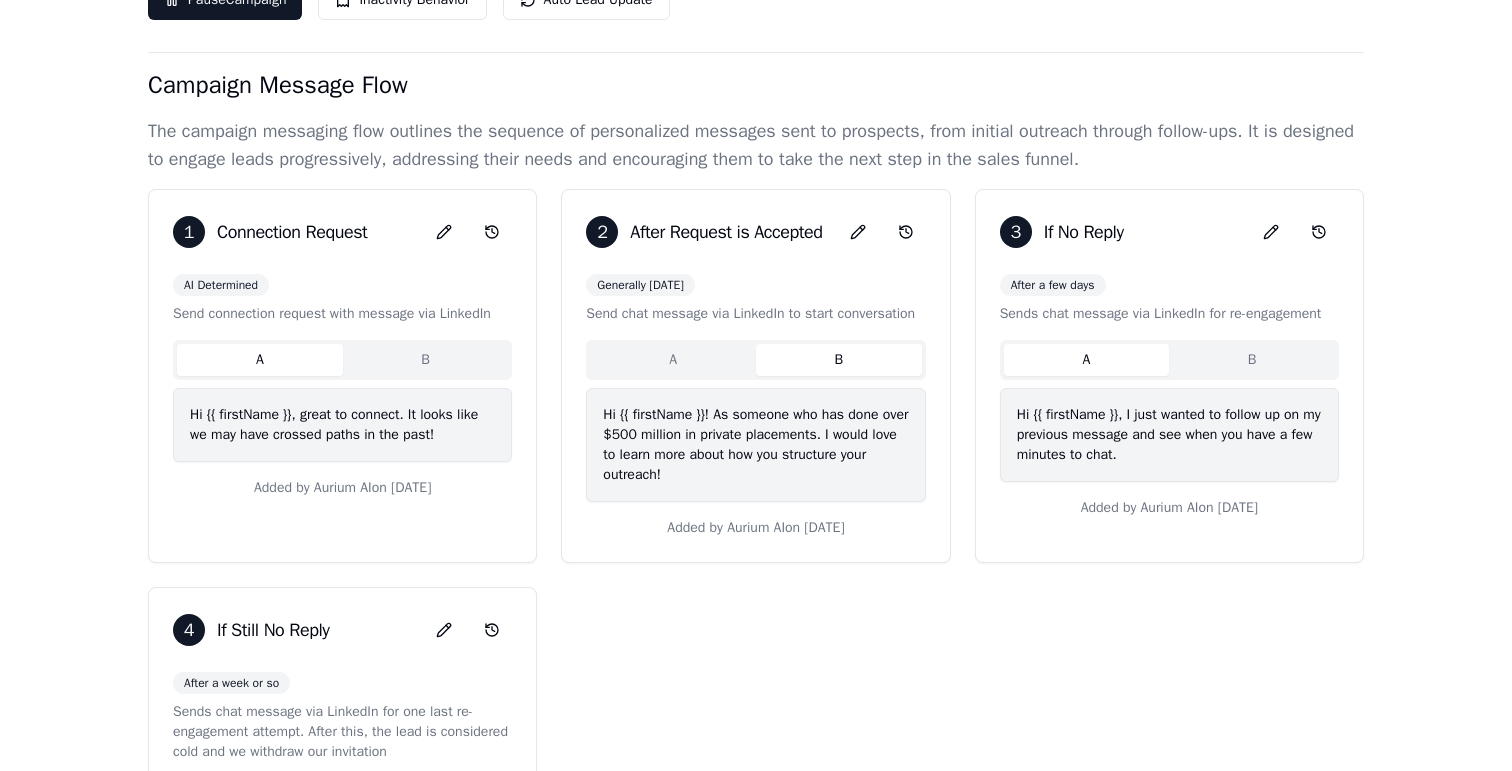 scroll, scrollTop: 0, scrollLeft: 0, axis: both 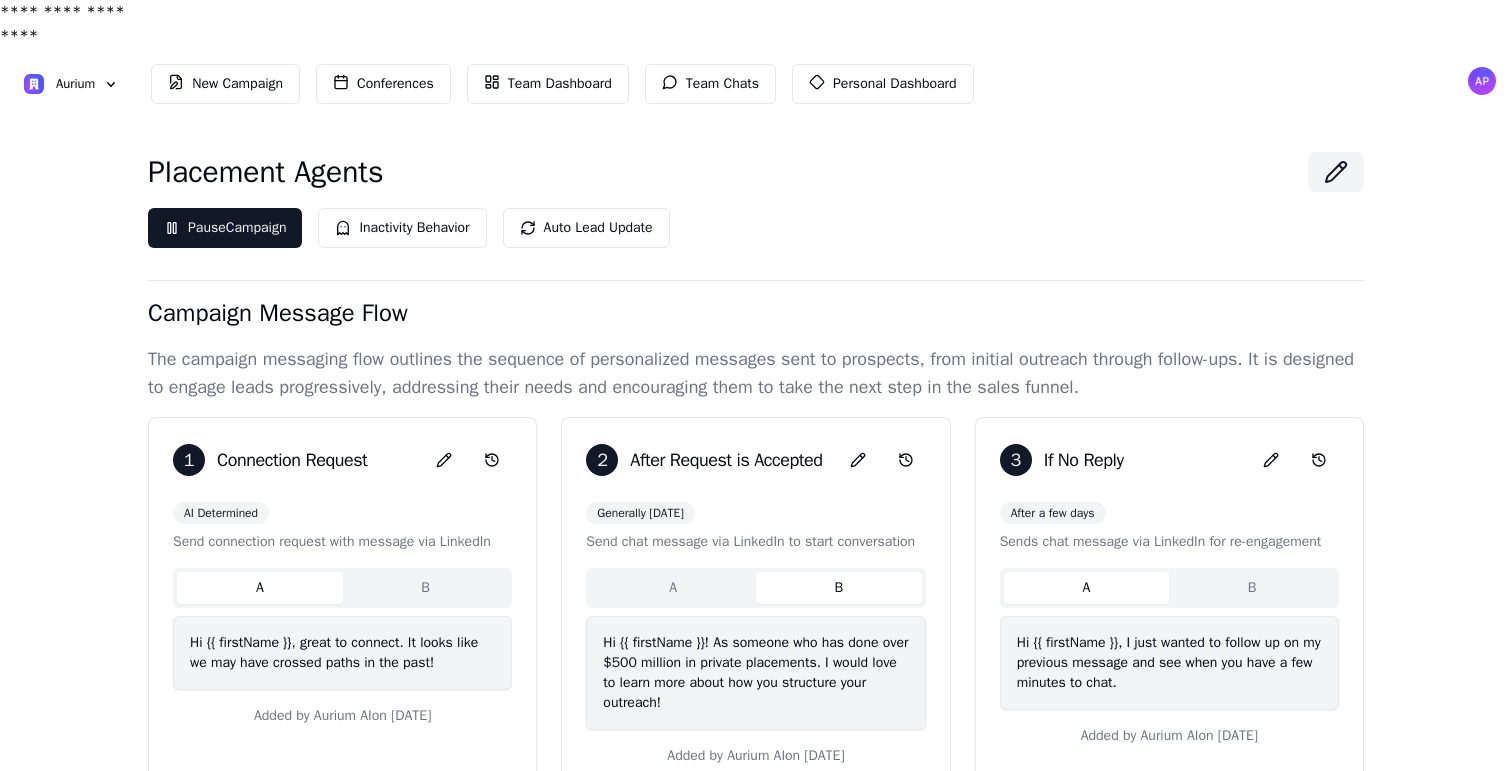 drag, startPoint x: 593, startPoint y: 481, endPoint x: 811, endPoint y: 483, distance: 218.00917 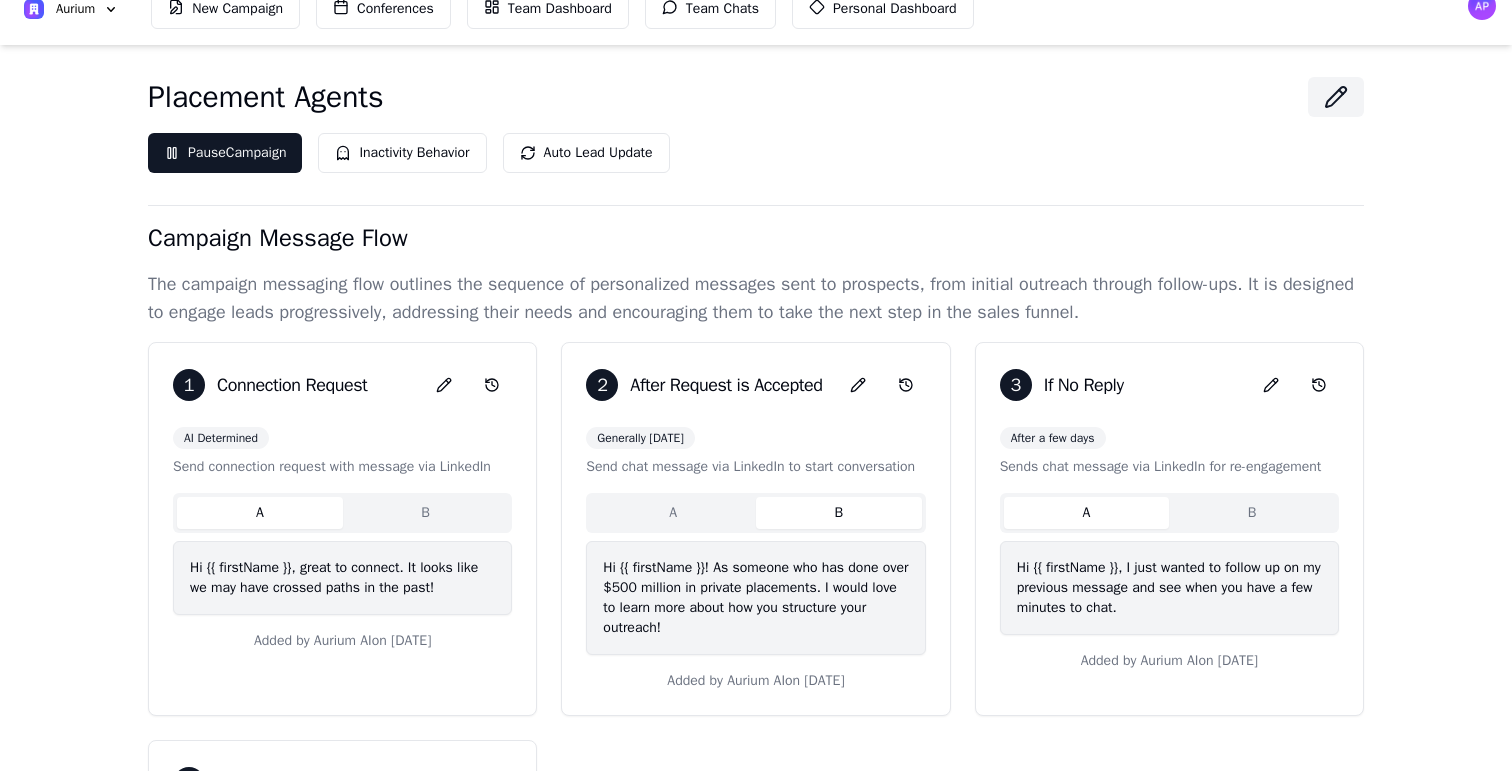 scroll, scrollTop: 173, scrollLeft: 0, axis: vertical 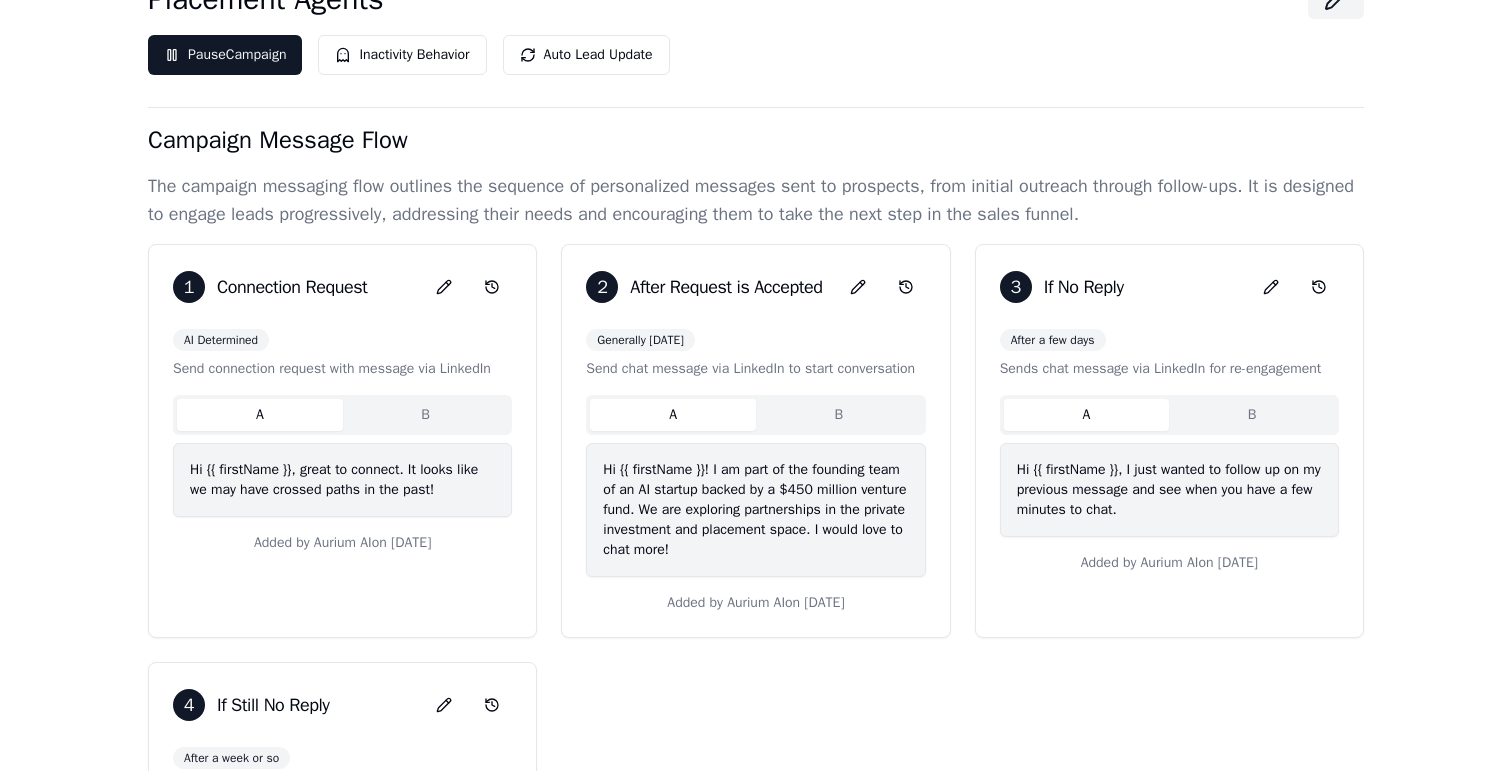 click on "A" at bounding box center [673, 415] 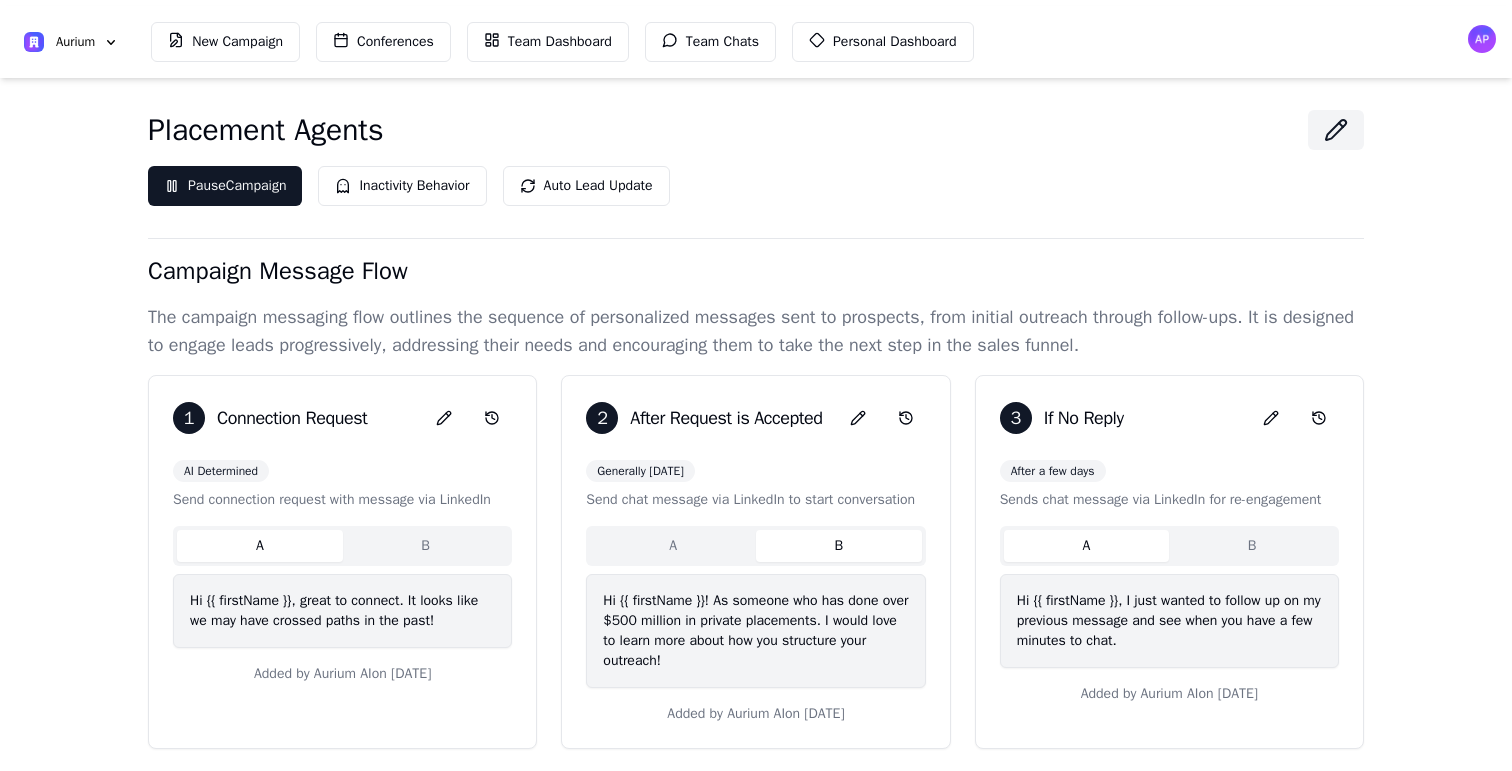 scroll, scrollTop: 0, scrollLeft: 0, axis: both 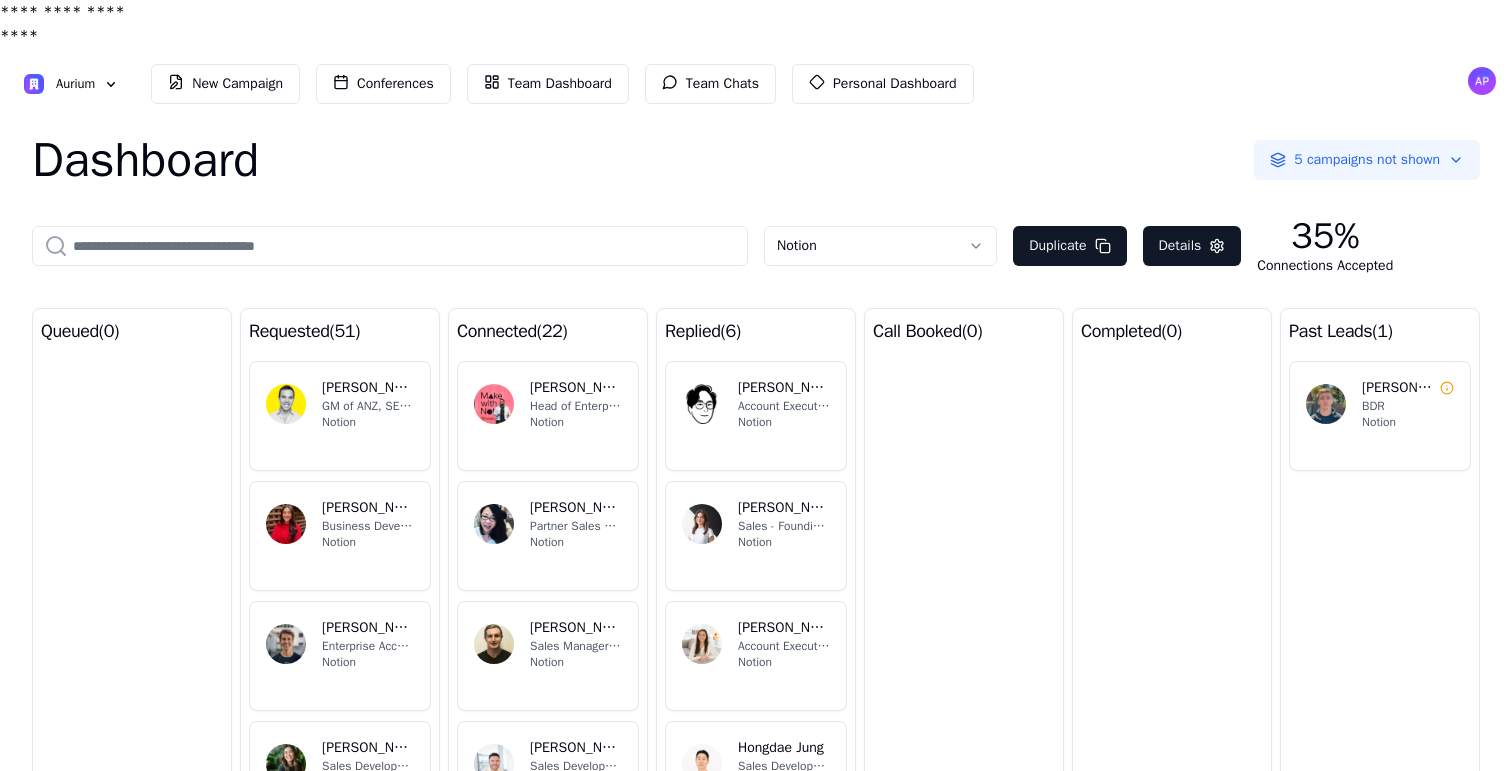 click on "**********" at bounding box center [756, 409] 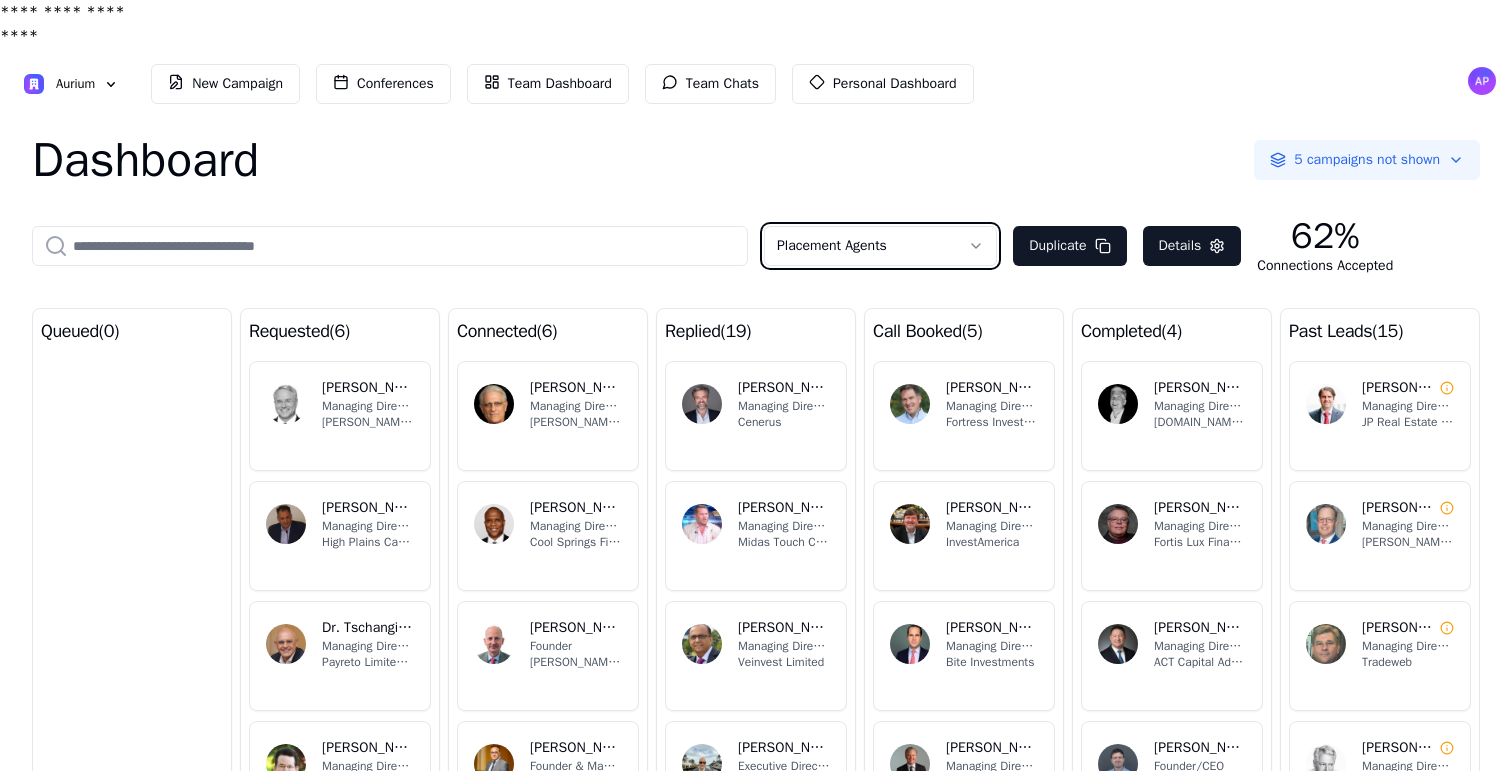 scroll, scrollTop: 47, scrollLeft: 0, axis: vertical 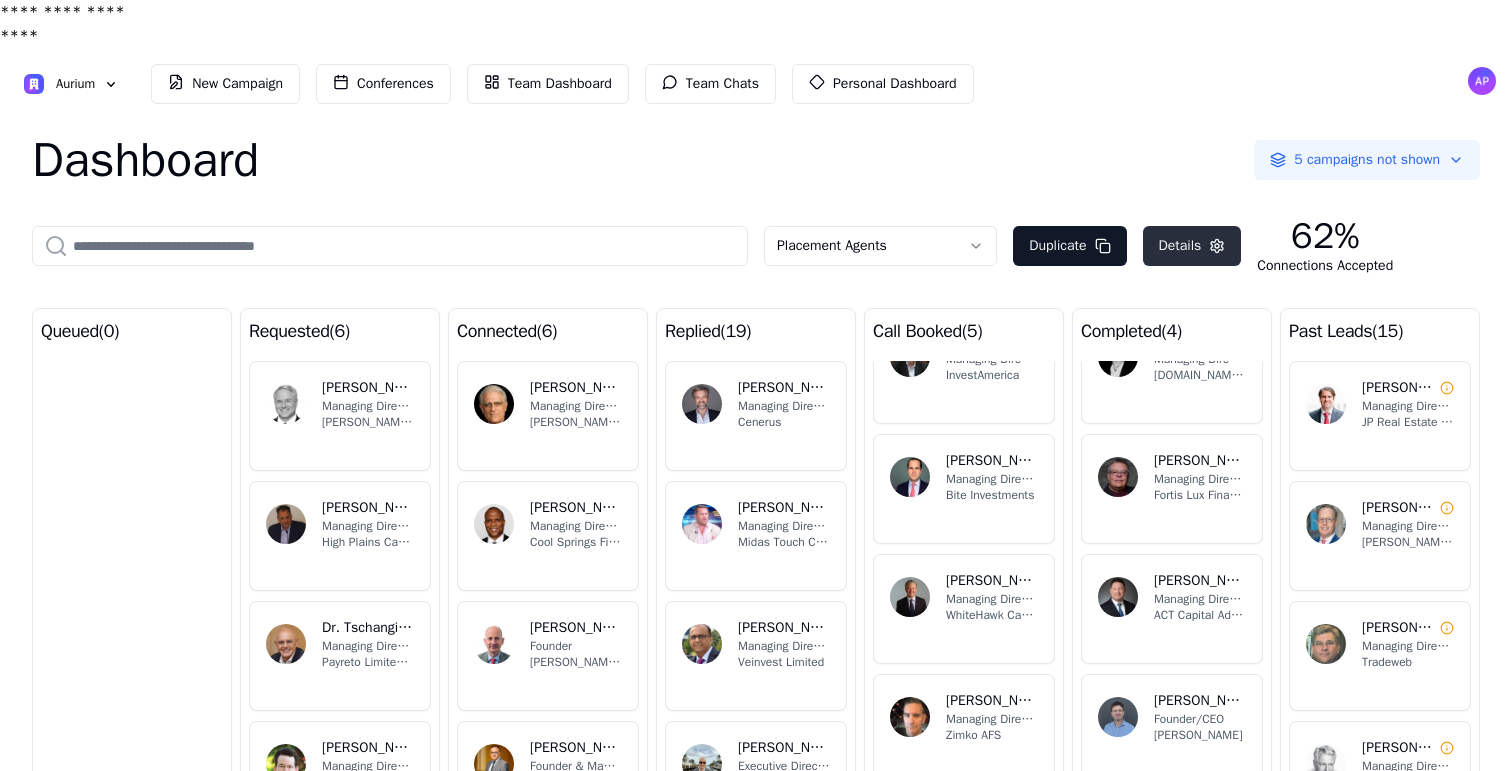 click on "Details" at bounding box center [1192, 246] 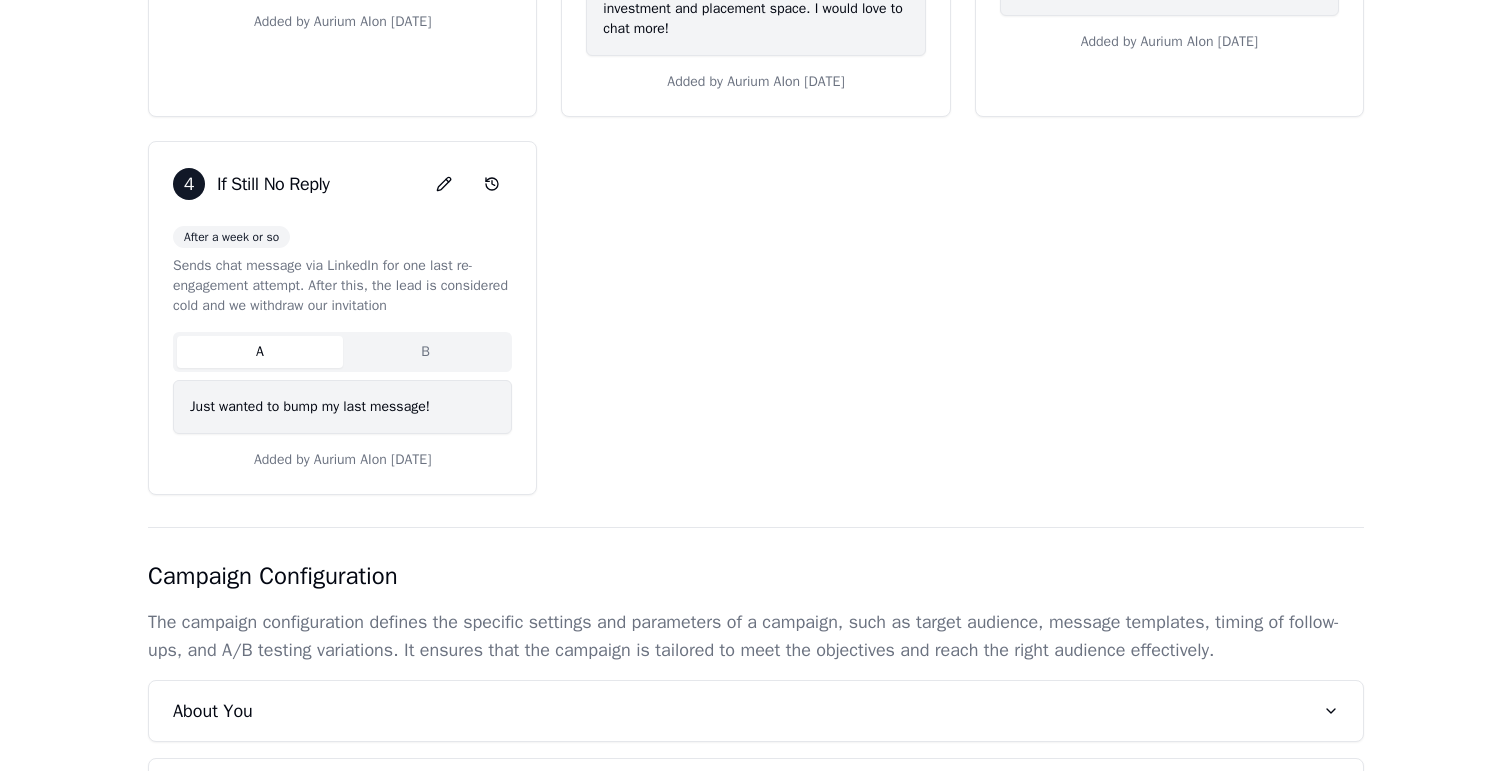 scroll, scrollTop: 845, scrollLeft: 0, axis: vertical 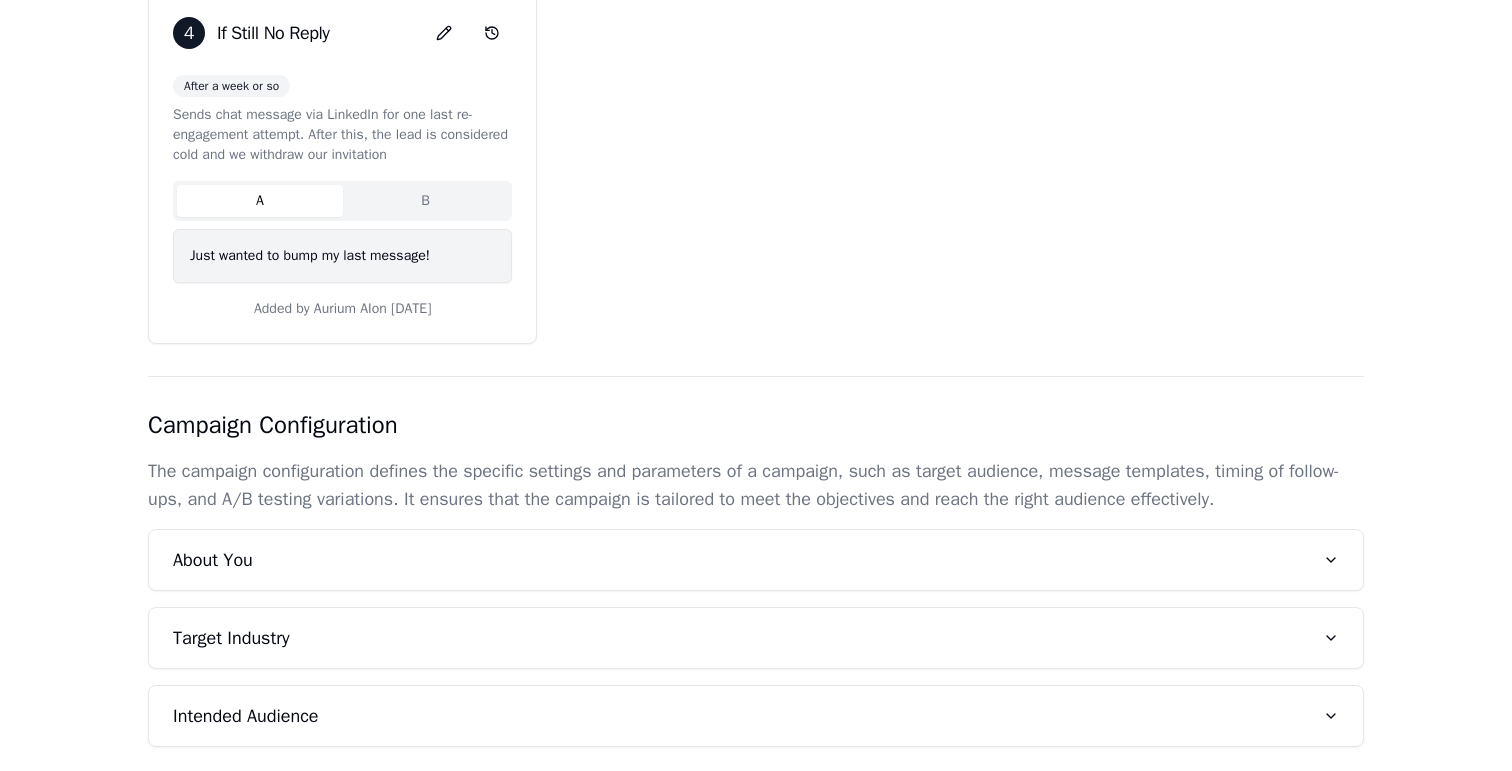 click on "About You" at bounding box center [756, 560] 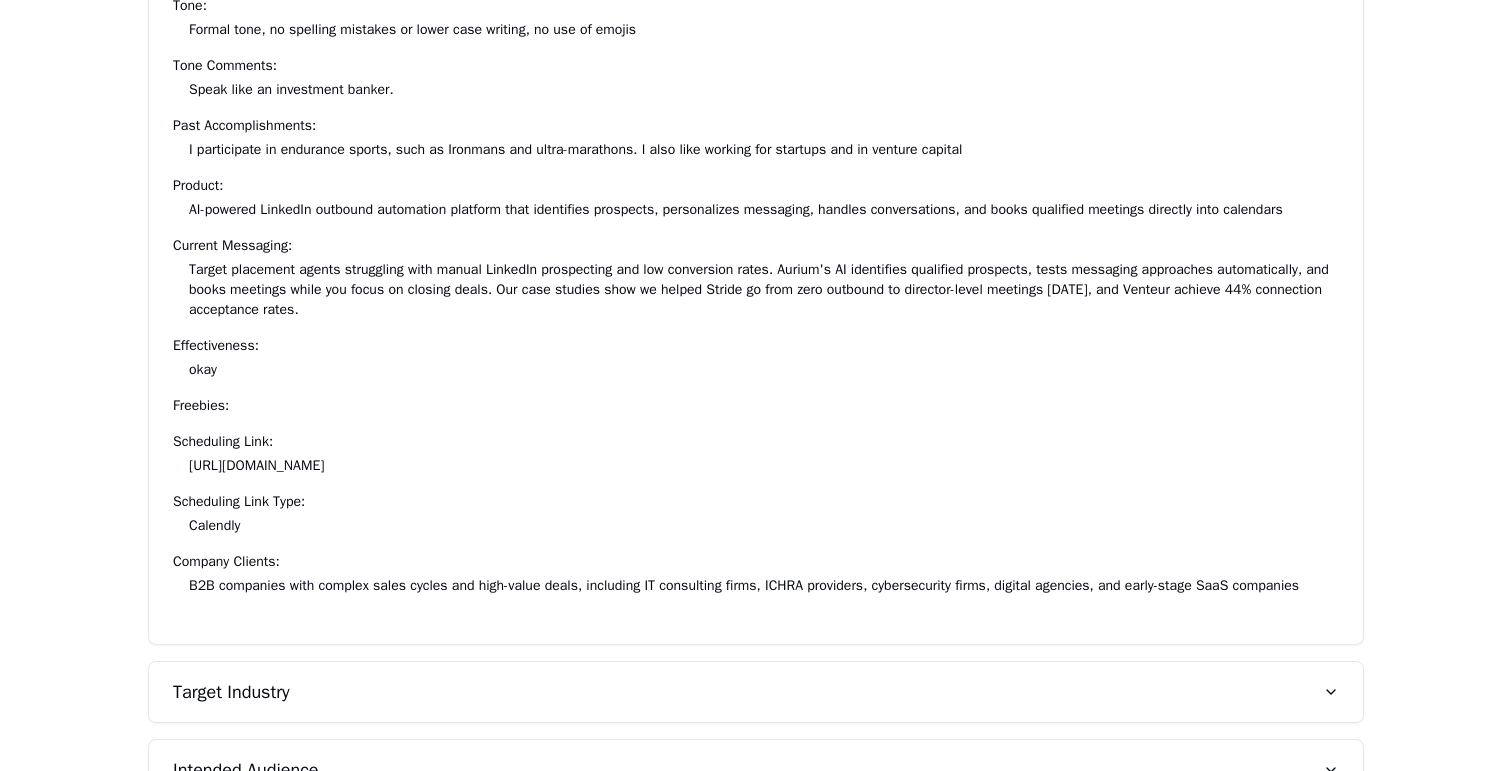 scroll, scrollTop: 1773, scrollLeft: 0, axis: vertical 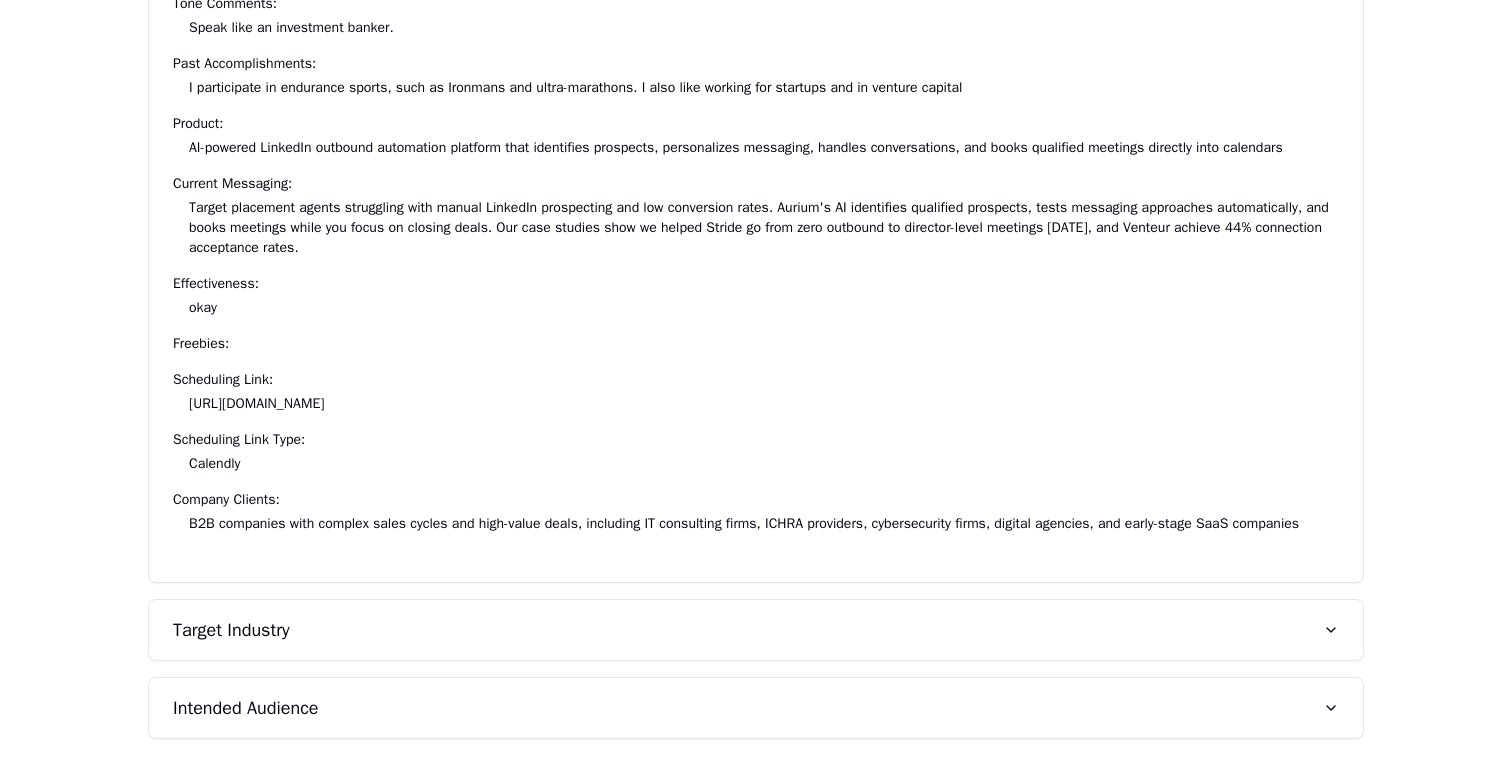 click on "Target Industry" at bounding box center [756, 630] 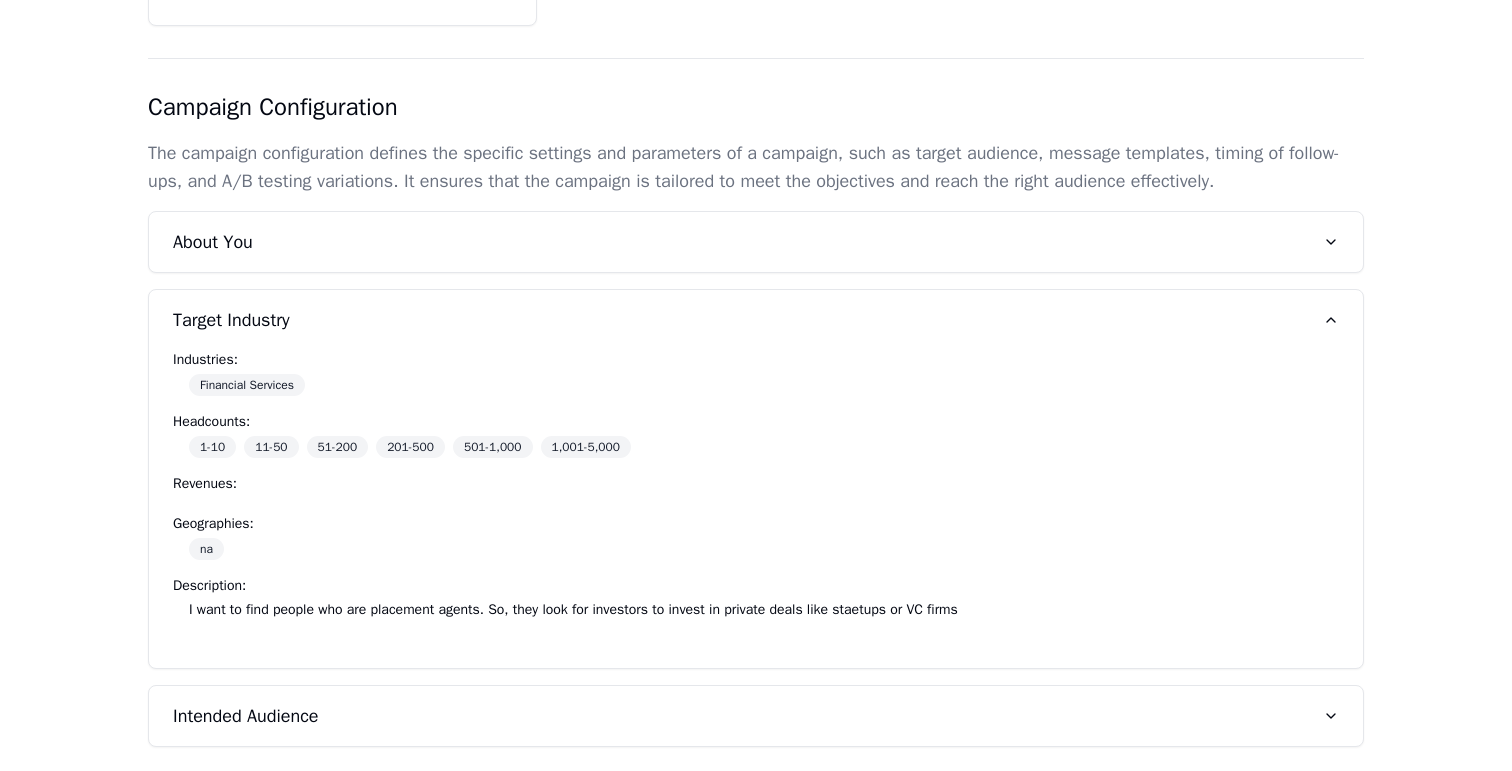 click on "Intended Audience" at bounding box center (756, 716) 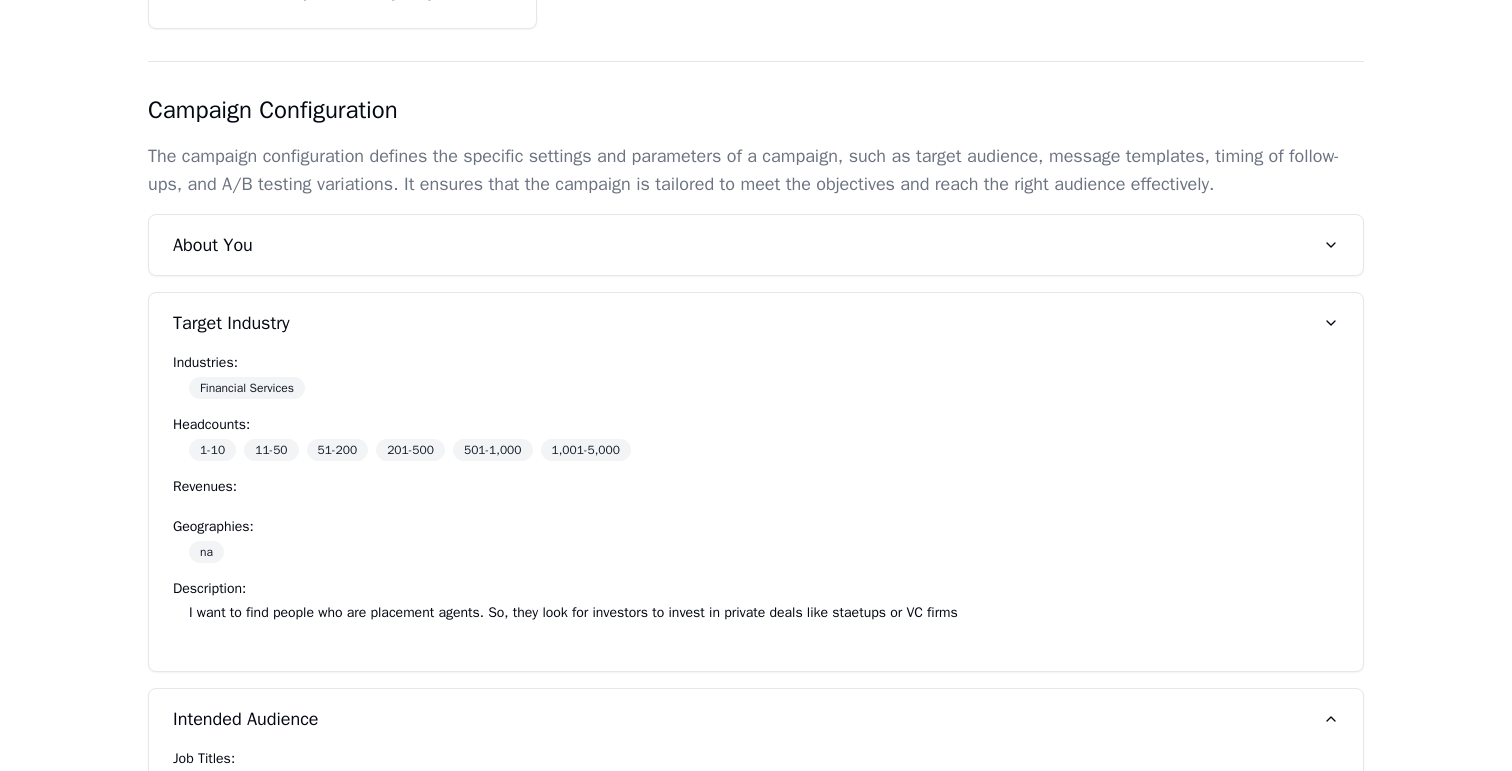 scroll, scrollTop: 1159, scrollLeft: 0, axis: vertical 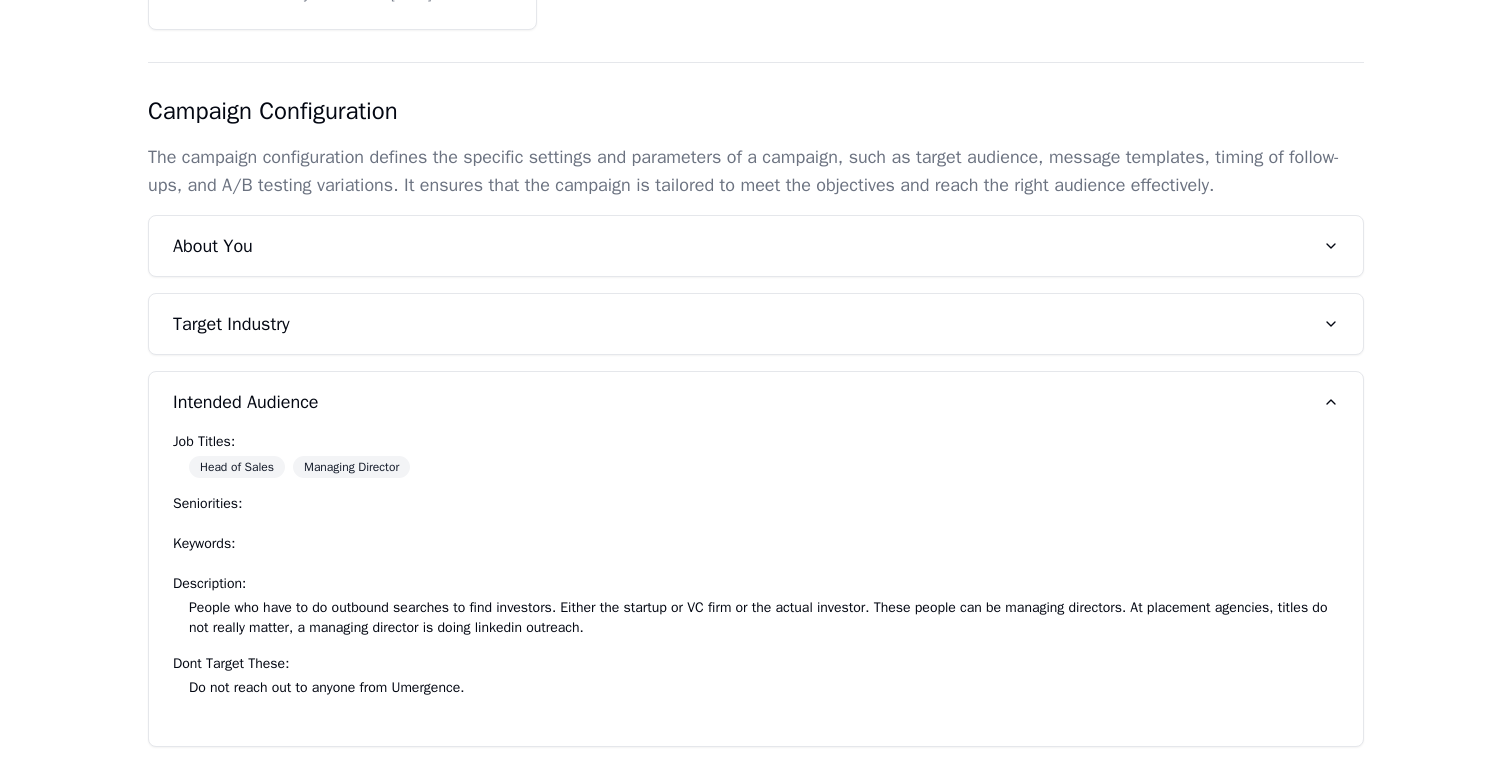 click on "Target Industry" at bounding box center [756, 324] 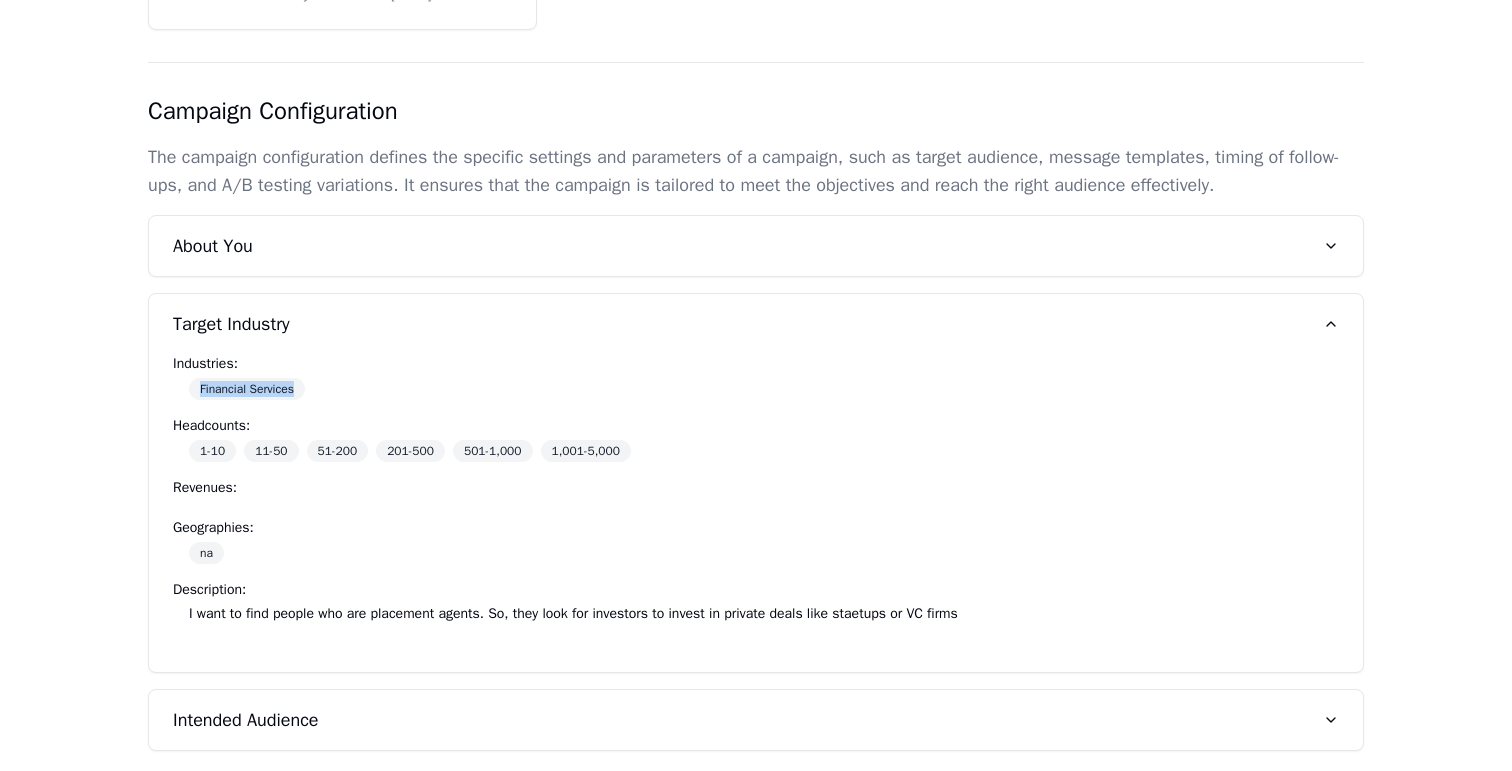 drag, startPoint x: 188, startPoint y: 384, endPoint x: 403, endPoint y: 384, distance: 215 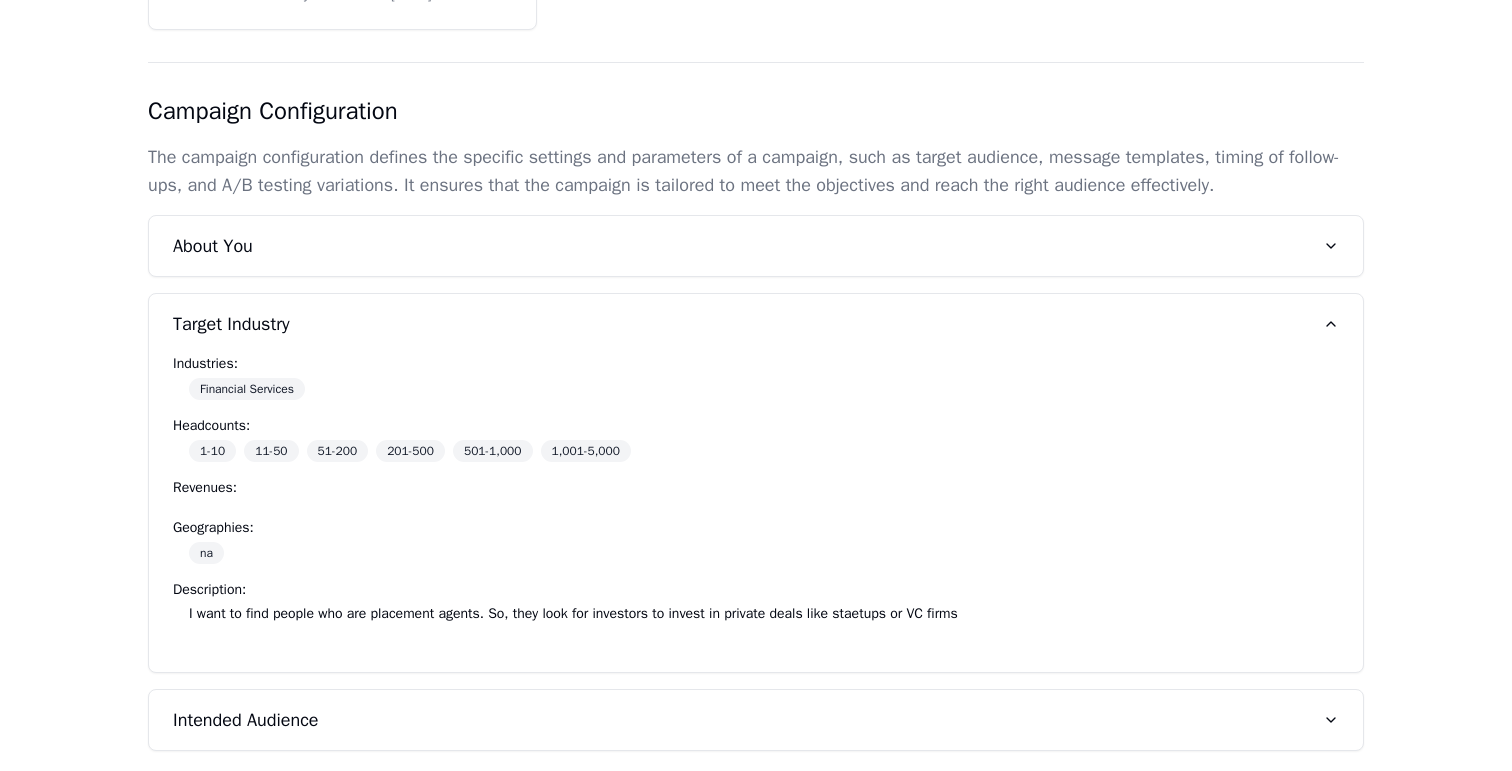 scroll, scrollTop: 1163, scrollLeft: 0, axis: vertical 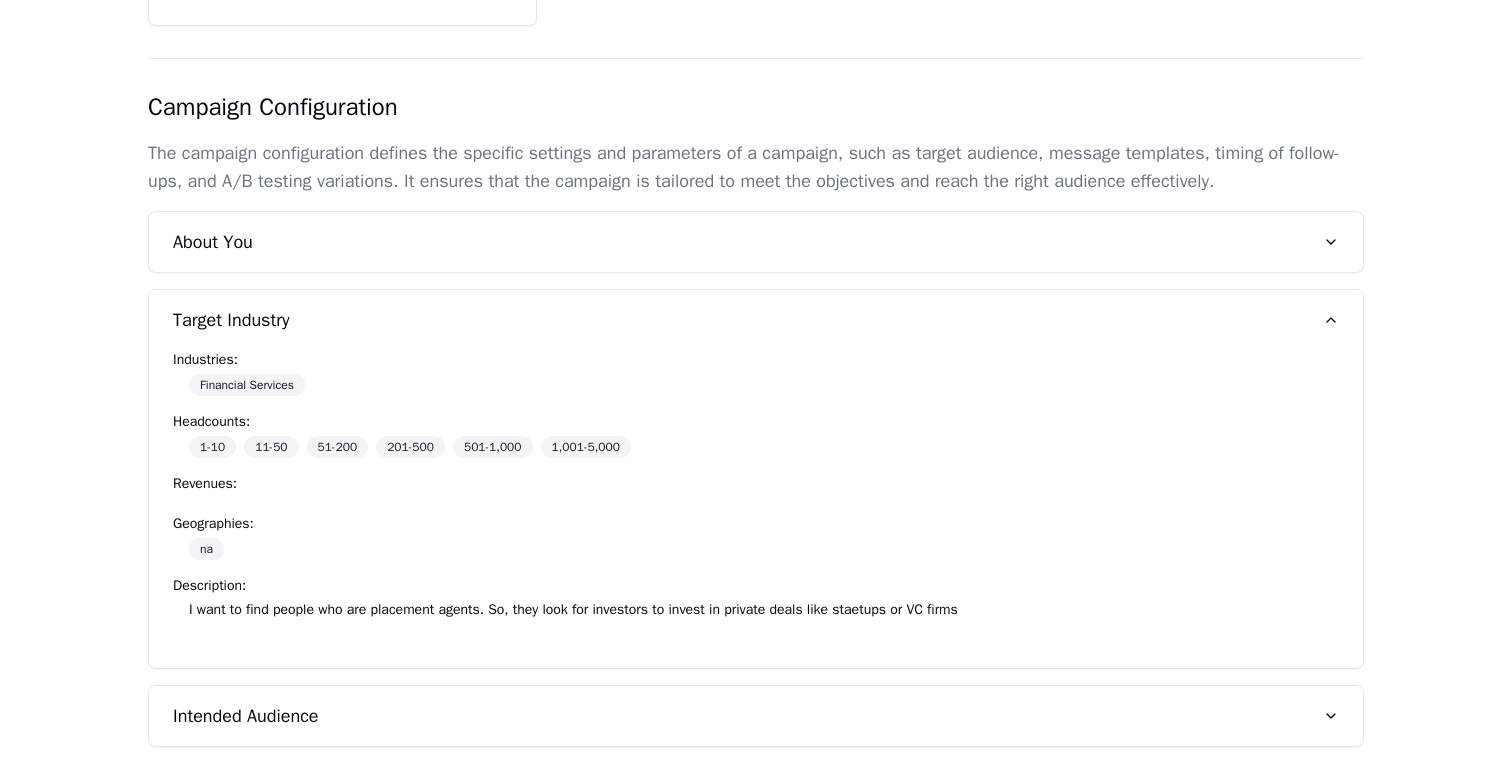 click on "Intended Audience" at bounding box center (756, 716) 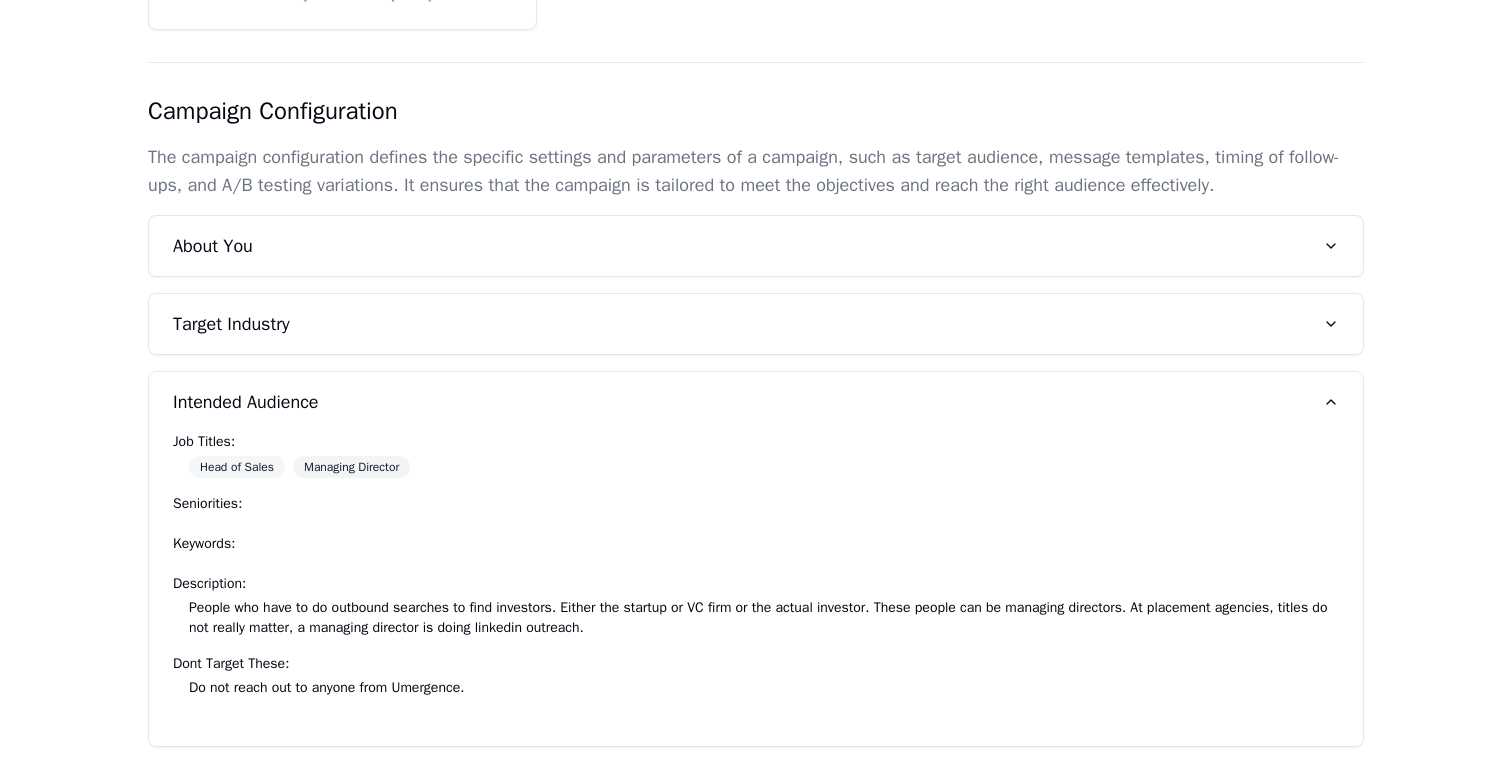 click on "Head of Sales" at bounding box center (237, 467) 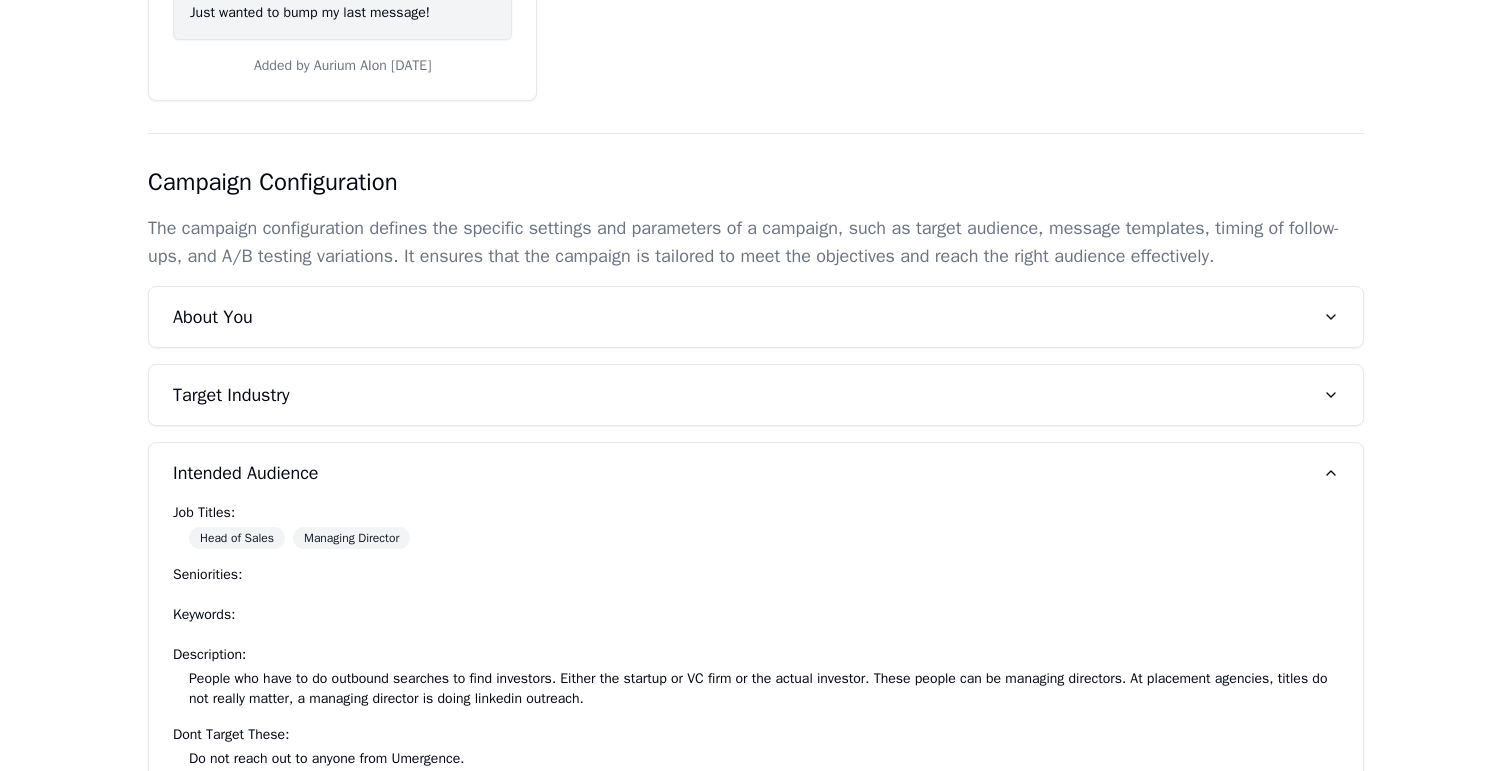 scroll, scrollTop: 1159, scrollLeft: 0, axis: vertical 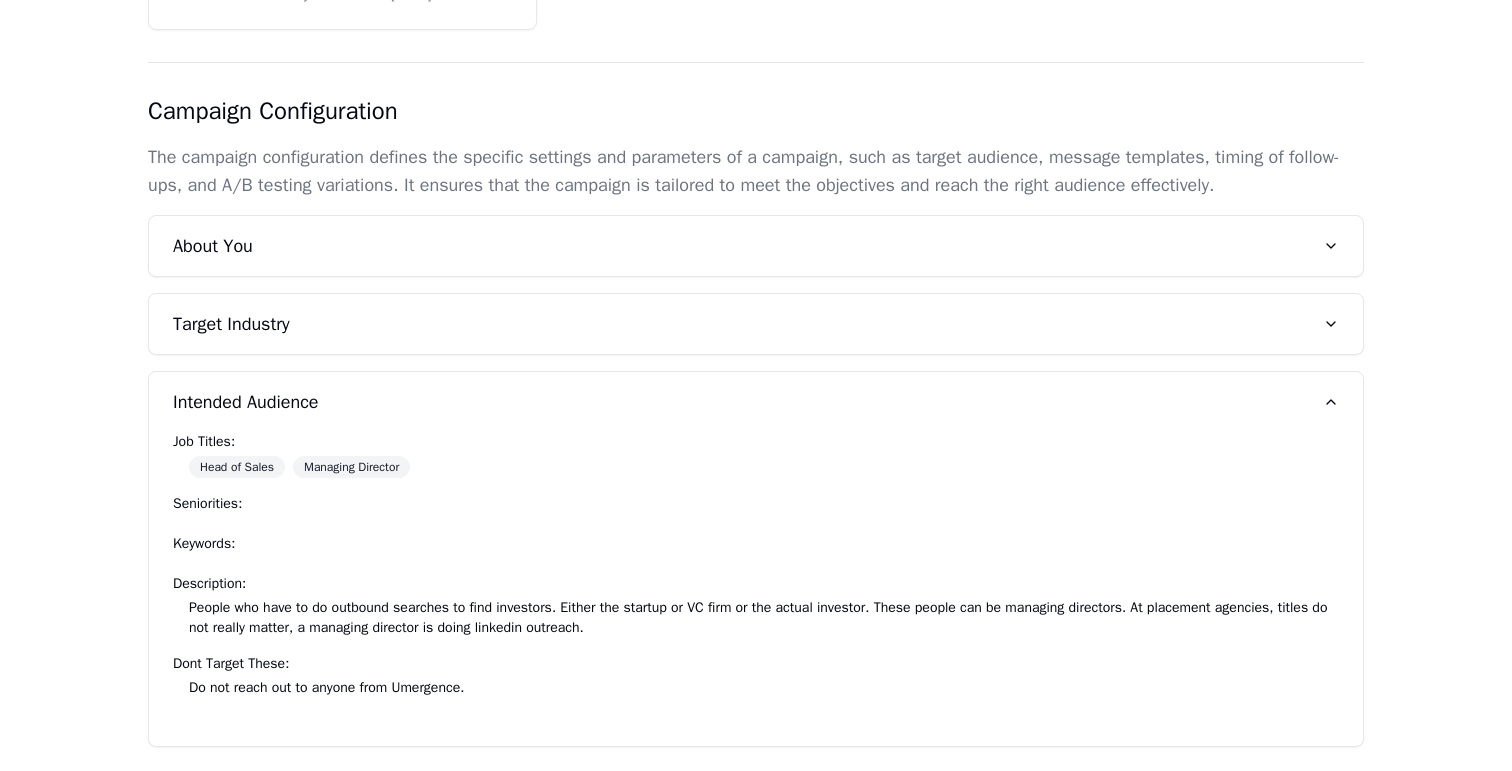 click on "About You" at bounding box center [756, 246] 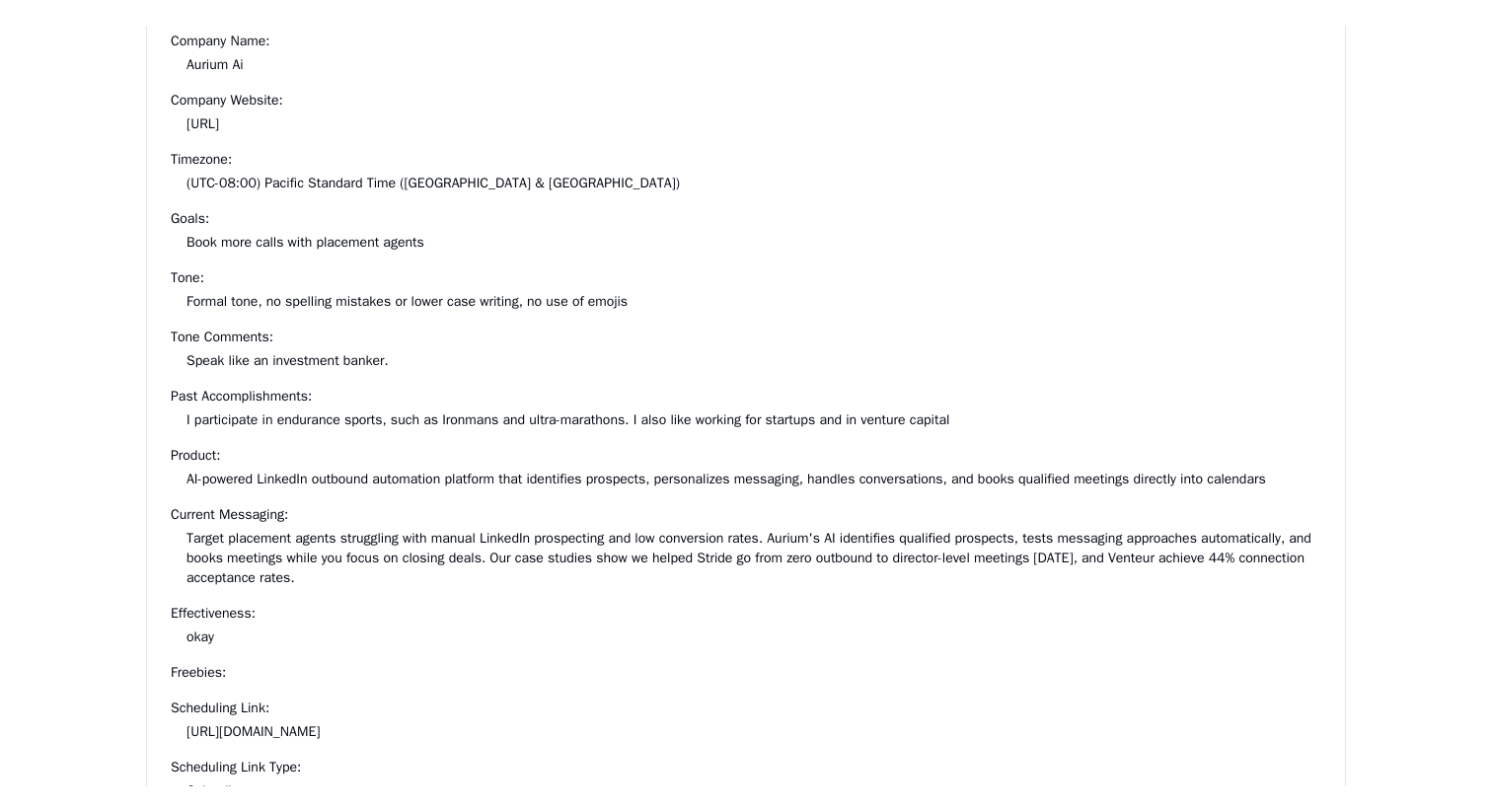 scroll, scrollTop: 1418, scrollLeft: 0, axis: vertical 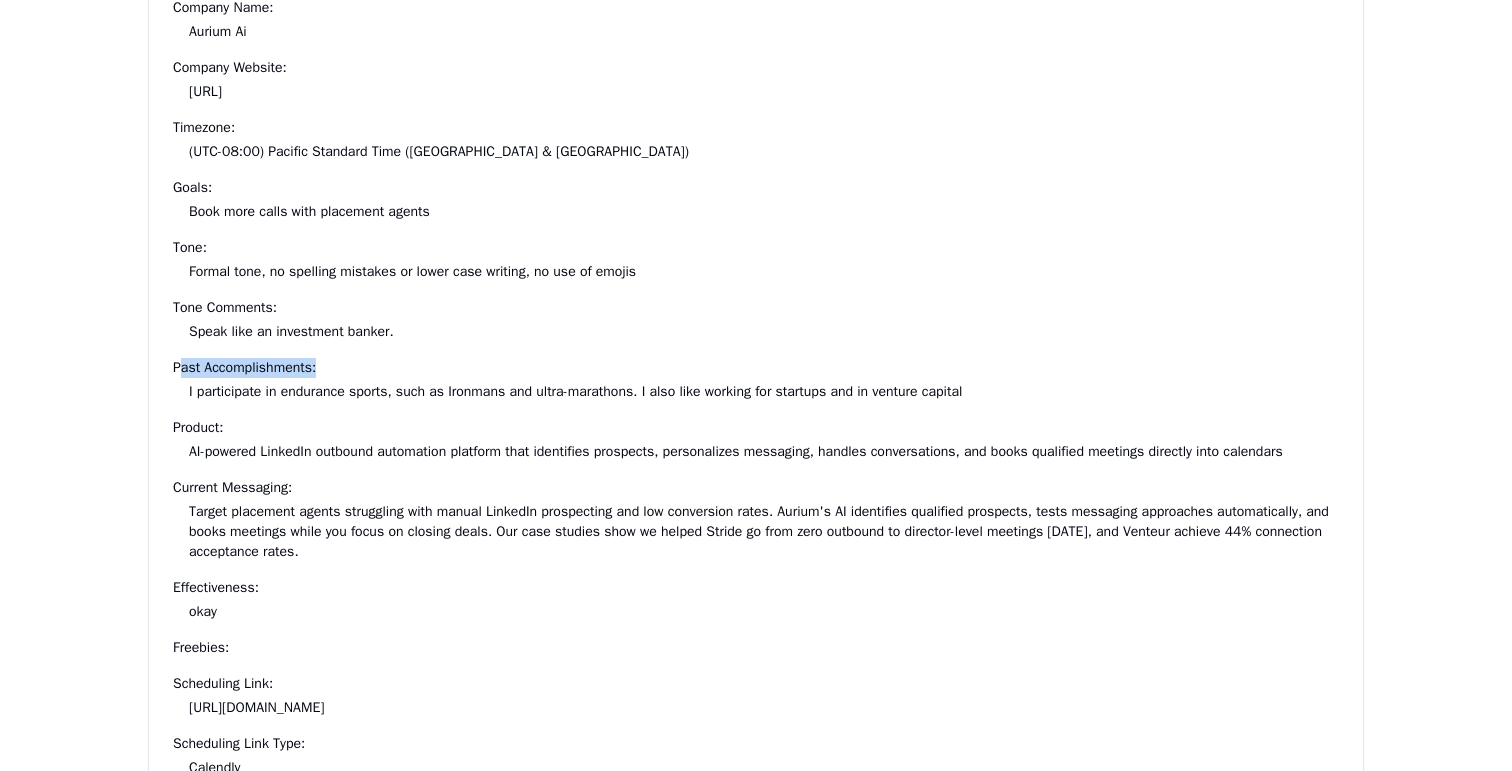 drag, startPoint x: 185, startPoint y: 357, endPoint x: 346, endPoint y: 356, distance: 161.00311 